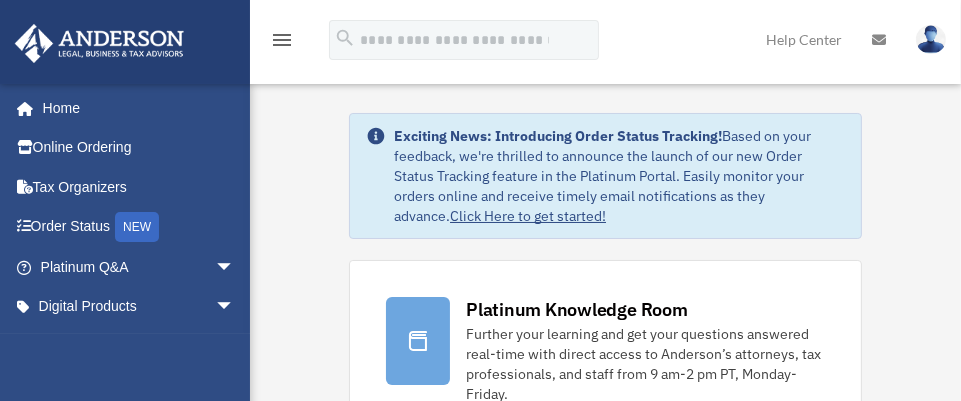 scroll, scrollTop: 350, scrollLeft: 0, axis: vertical 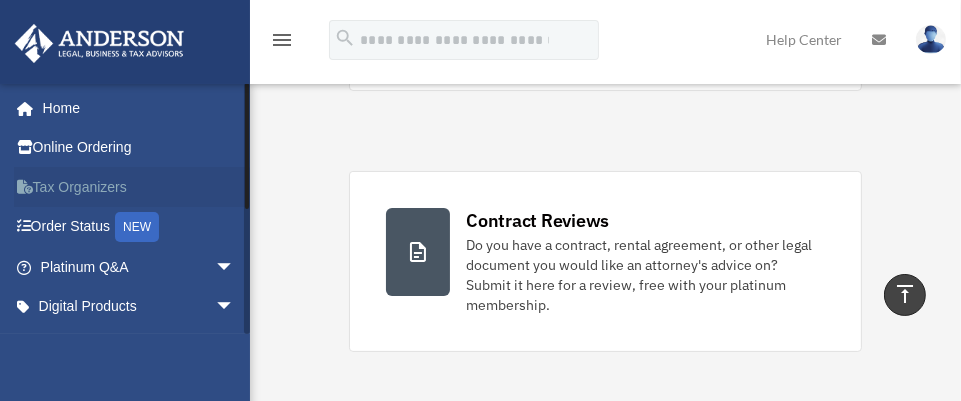 click on "Tax Organizers" at bounding box center [139, 187] 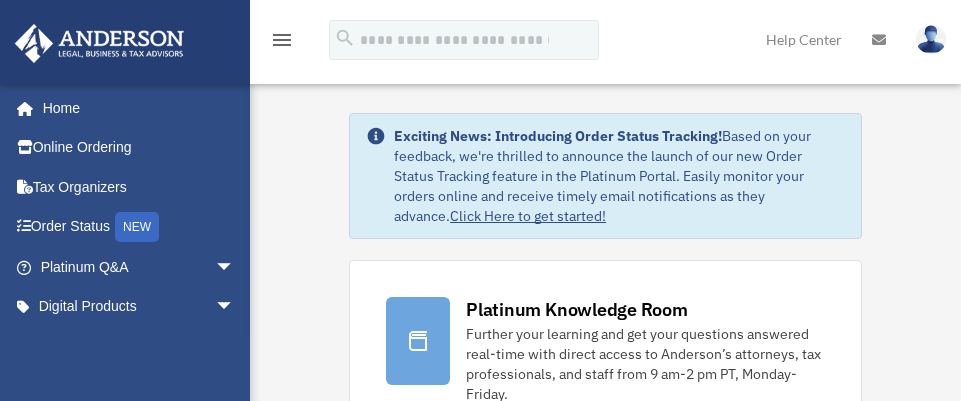 scroll, scrollTop: 0, scrollLeft: 0, axis: both 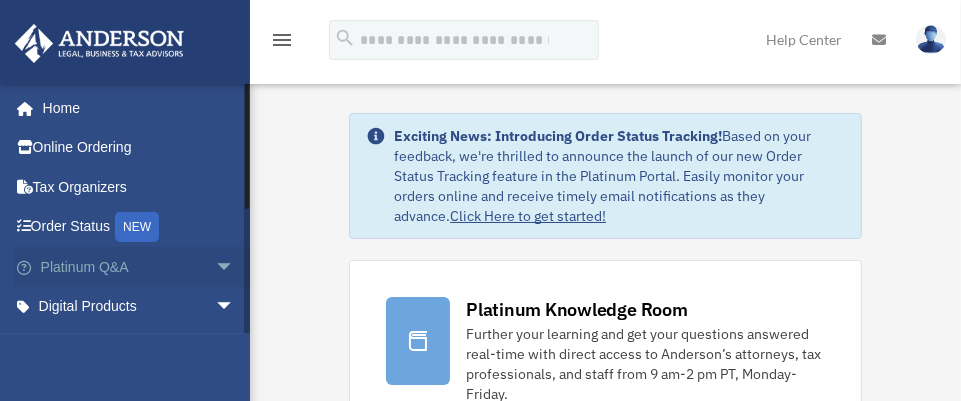 click on "arrow_drop_down" at bounding box center [235, 267] 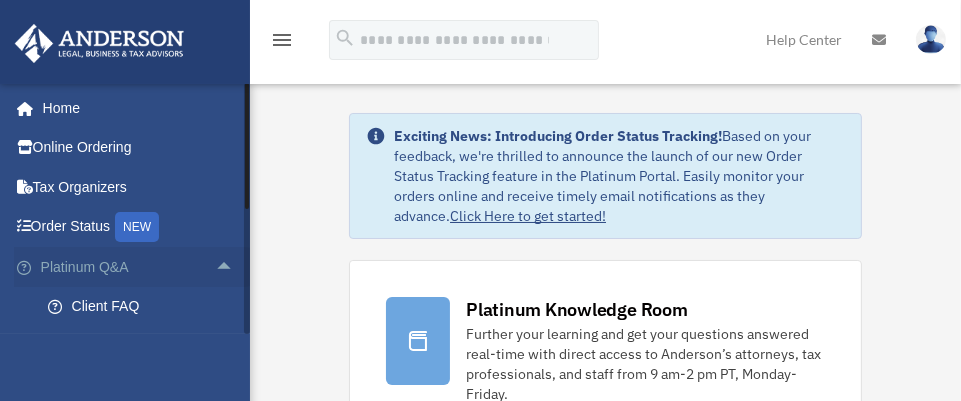 scroll, scrollTop: 219, scrollLeft: 0, axis: vertical 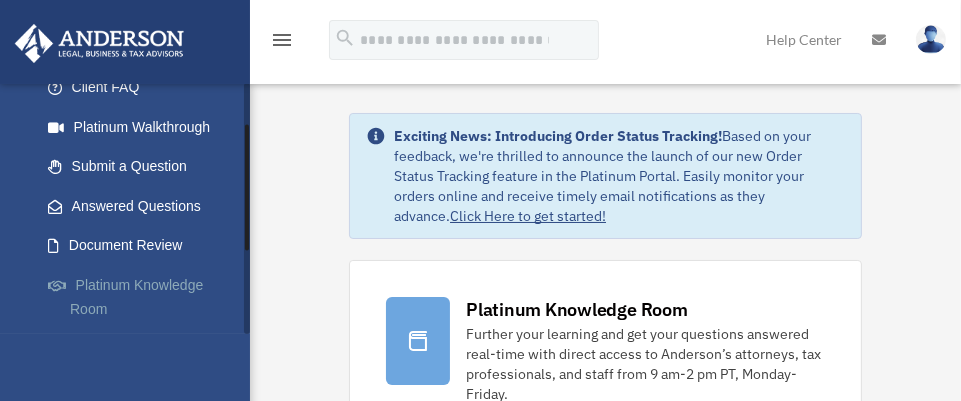 click on "Platinum Knowledge Room" at bounding box center [146, 297] 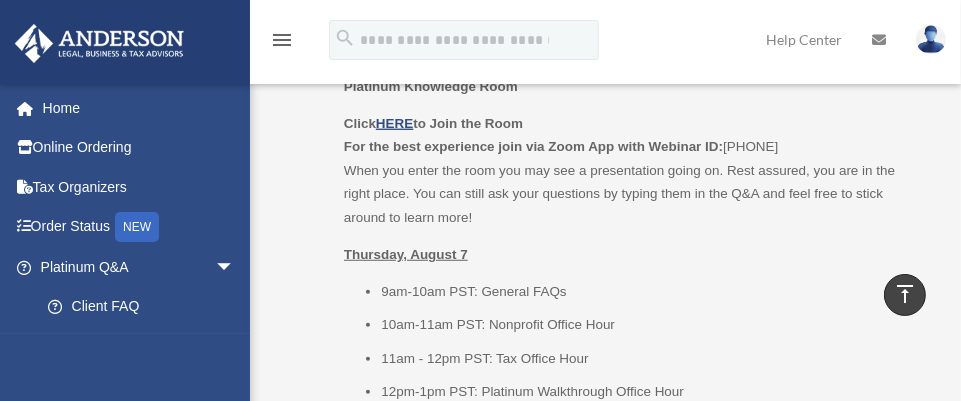 scroll, scrollTop: 1755, scrollLeft: 0, axis: vertical 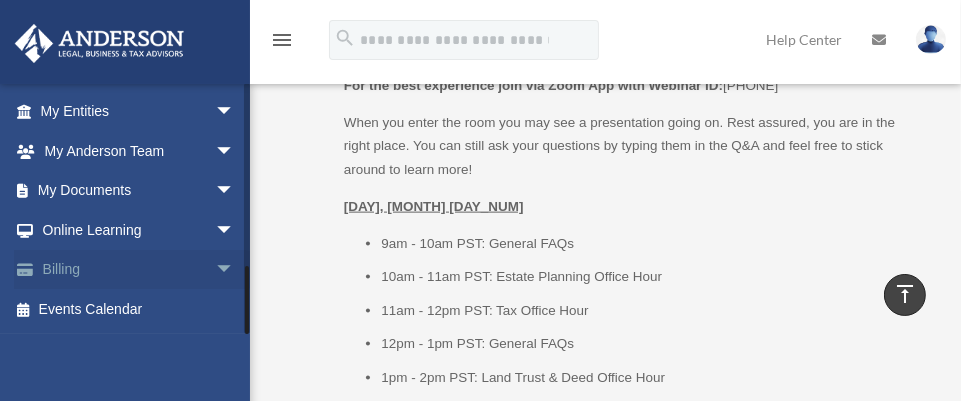 click on "Billing arrow_drop_down" at bounding box center [139, 270] 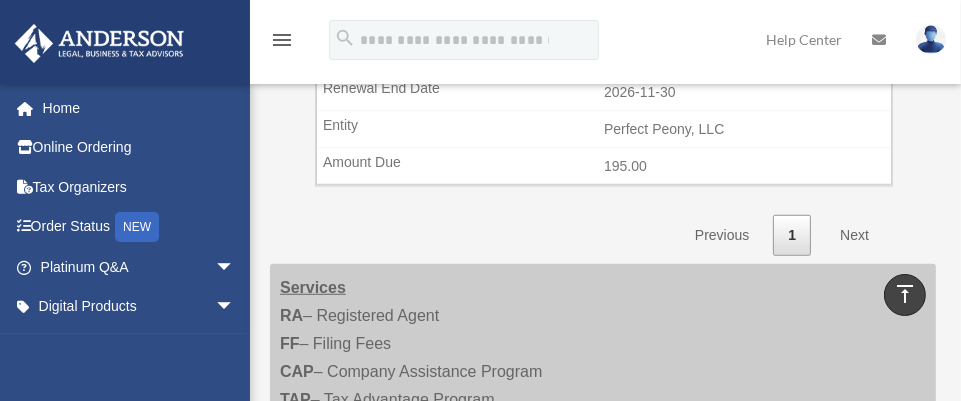 scroll, scrollTop: 1052, scrollLeft: 0, axis: vertical 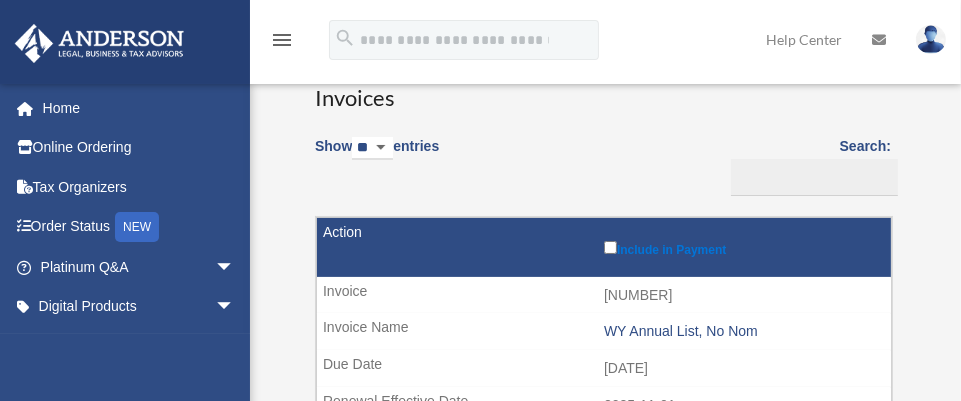 click on "** ** ** ***" at bounding box center [372, 148] 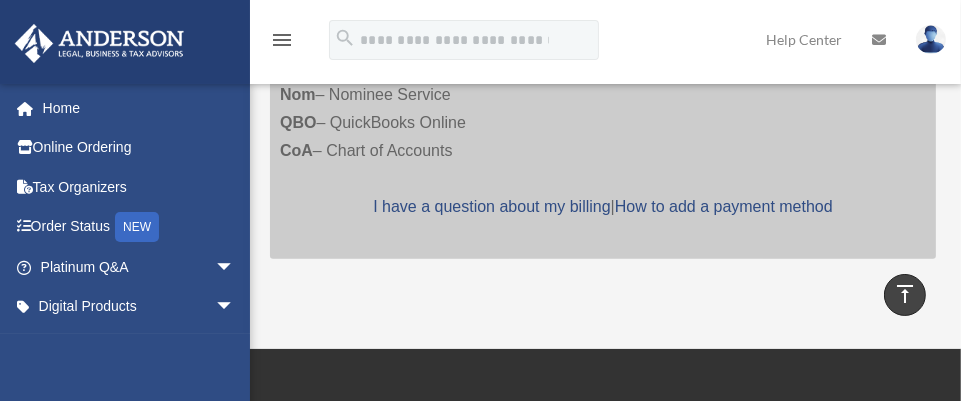 scroll, scrollTop: 1442, scrollLeft: 0, axis: vertical 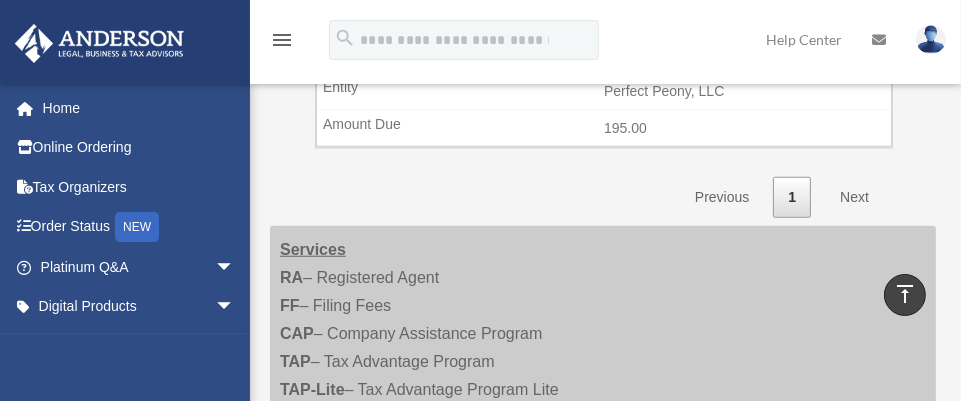 click on "Next" at bounding box center (854, 197) 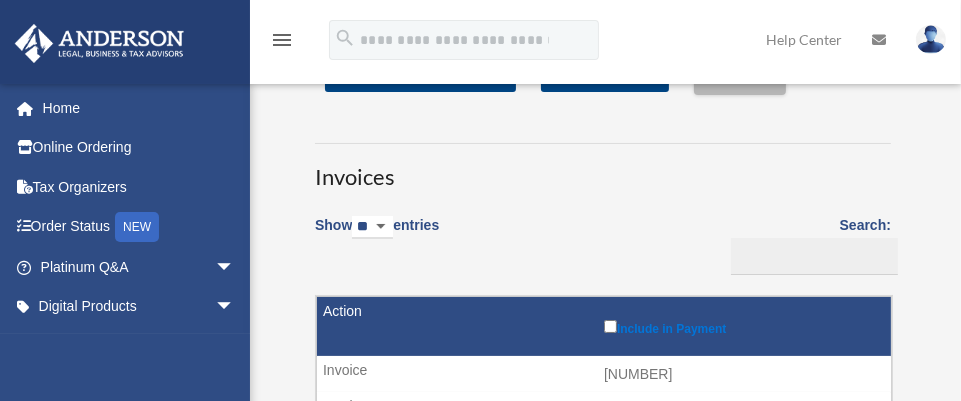 scroll, scrollTop: 389, scrollLeft: 0, axis: vertical 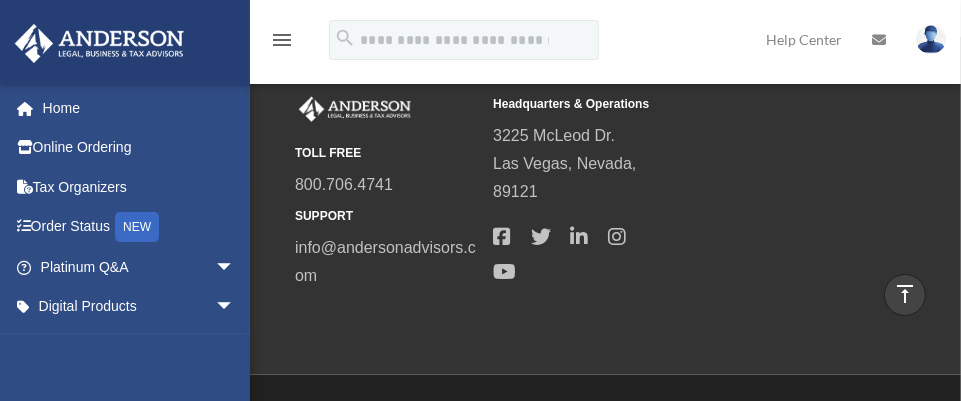 click on "[EMAIL]
Sign Out
[EMAIL]
Home
Online Ordering
Tax Organizers
Order Status  NEW
Platinum Q&A arrow_drop_down
Client FAQ
Platinum Walkthrough
Submit a Question
Answered Questions
Document Review
Platinum Knowledge Room
Tax & Bookkeeping Packages
Land Trust & Deed Forum
Portal Feedback
Digital Products arrow_drop_down
Tax Toolbox
Virtual Bookkeeping
Land Trust Kit
Wholesale Trust Kit
My Entities arrow_drop_down
Overview
CTA Hub
Entity Change Request
Binder Walkthrough
My Blueprint
Tax Due Dates
My Anderson Team arrow_drop_down
My Anderson Team
Anderson System
Client Referrals
My Documents arrow_drop_down
Box
Meeting Minutes
Forms Library" at bounding box center (125, 283) 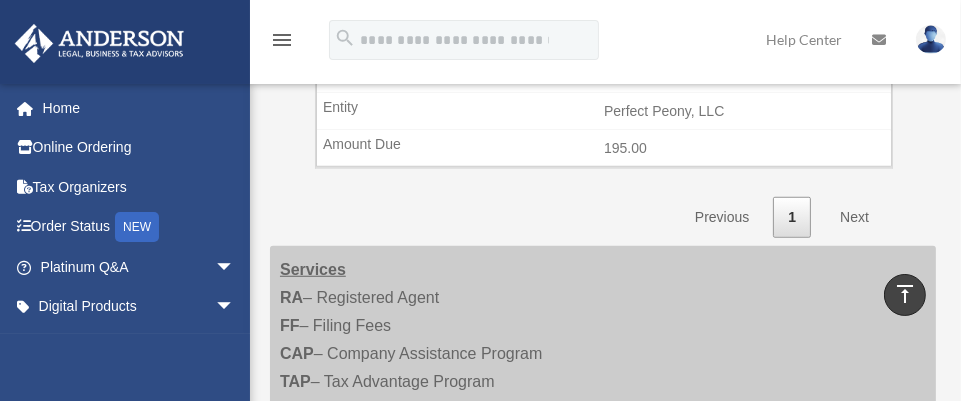 scroll, scrollTop: 740, scrollLeft: 0, axis: vertical 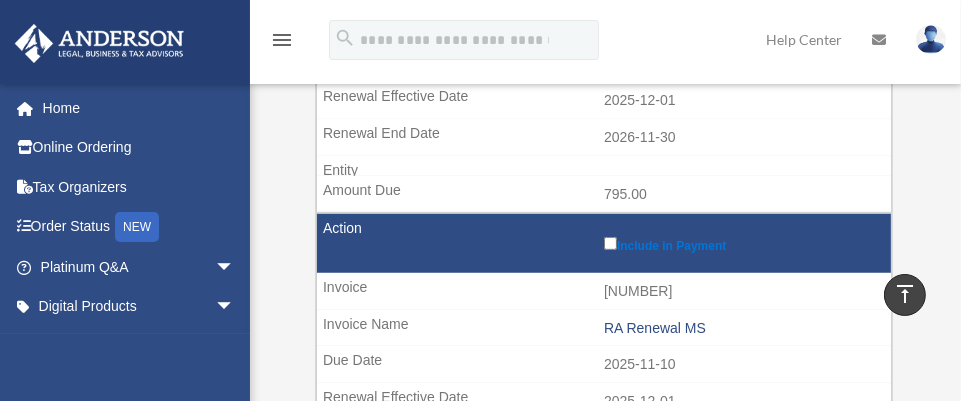 click on "menu" at bounding box center (282, 40) 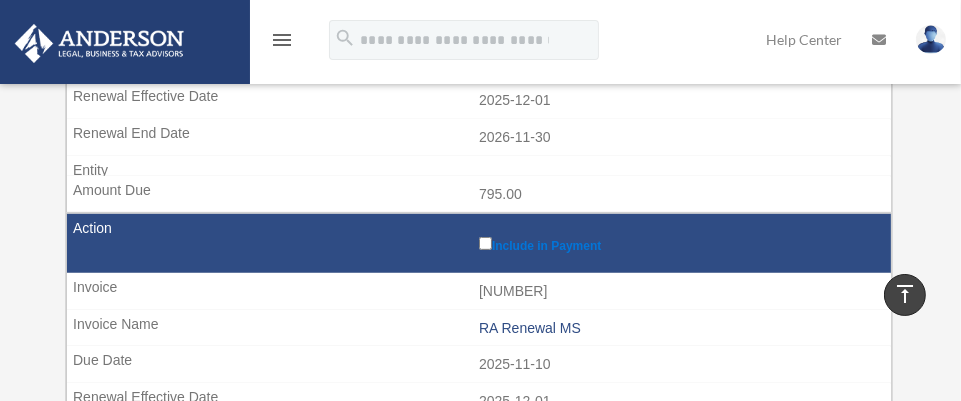 click on "menu" at bounding box center (282, 40) 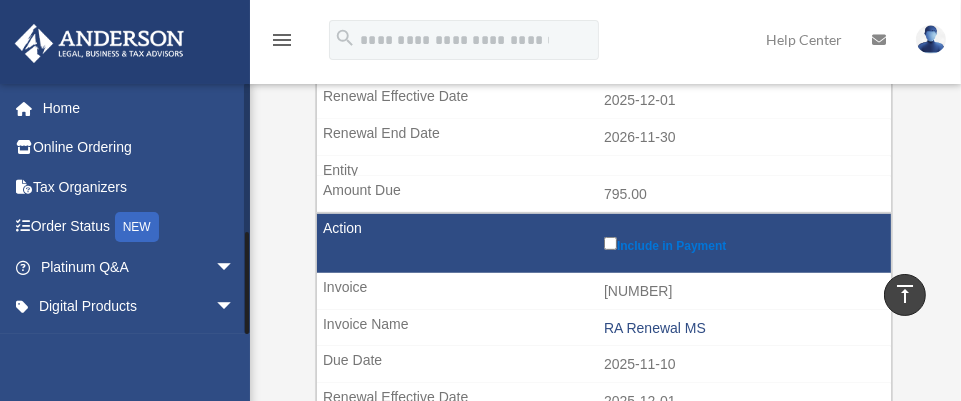 scroll, scrollTop: 352, scrollLeft: 0, axis: vertical 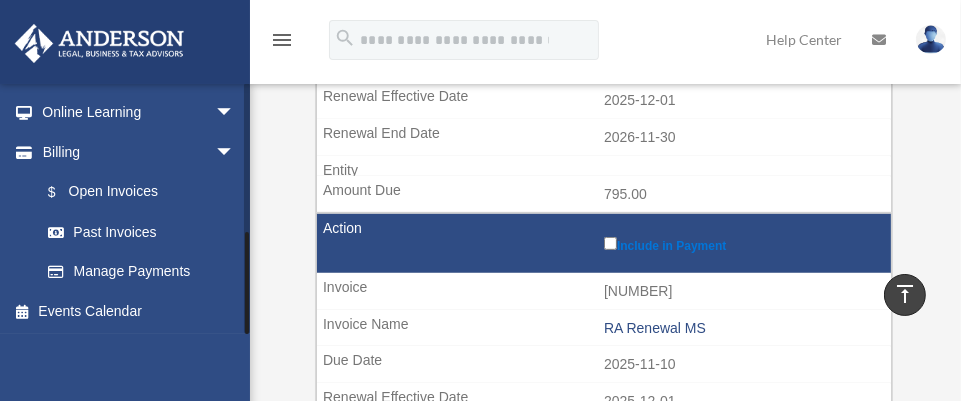 drag, startPoint x: 244, startPoint y: 299, endPoint x: 255, endPoint y: 338, distance: 40.5216 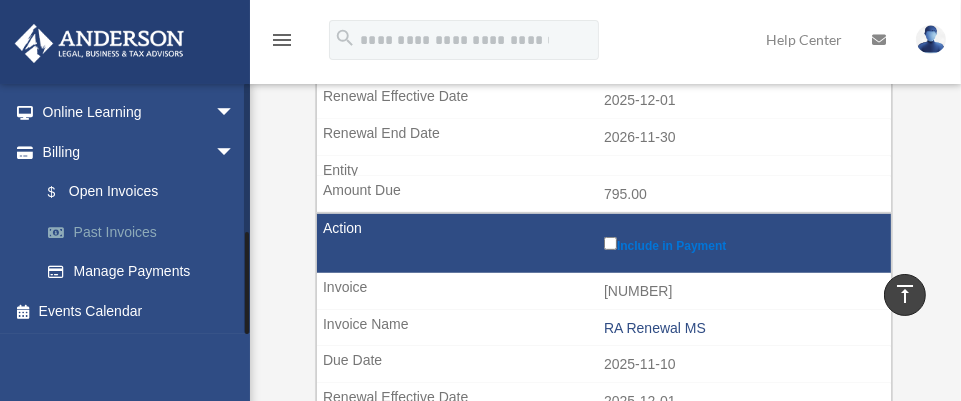 click on "Past Invoices" at bounding box center (146, 232) 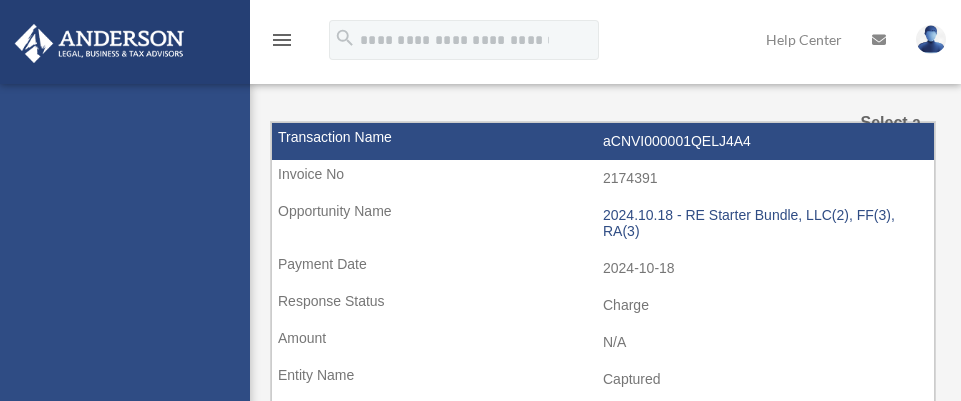 scroll, scrollTop: 0, scrollLeft: 0, axis: both 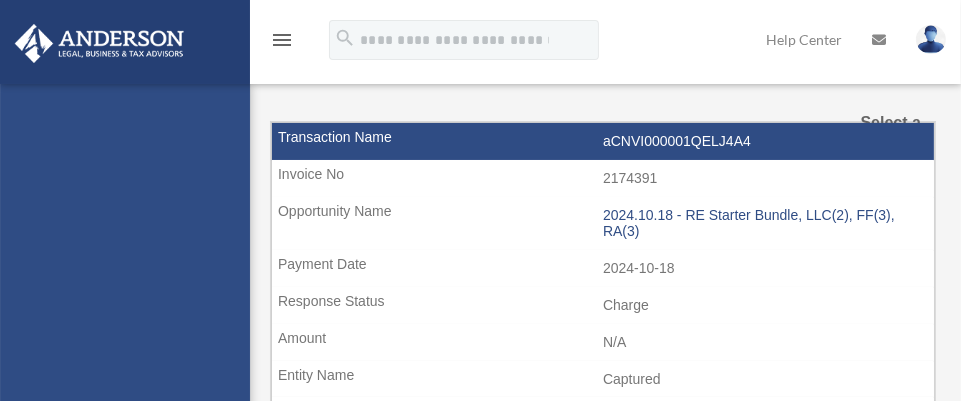 select 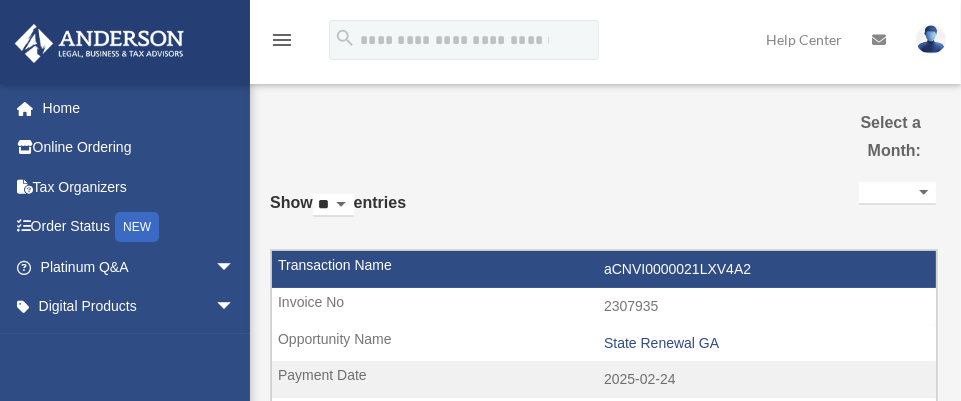 click on "** ** ** ***" at bounding box center [333, 205] 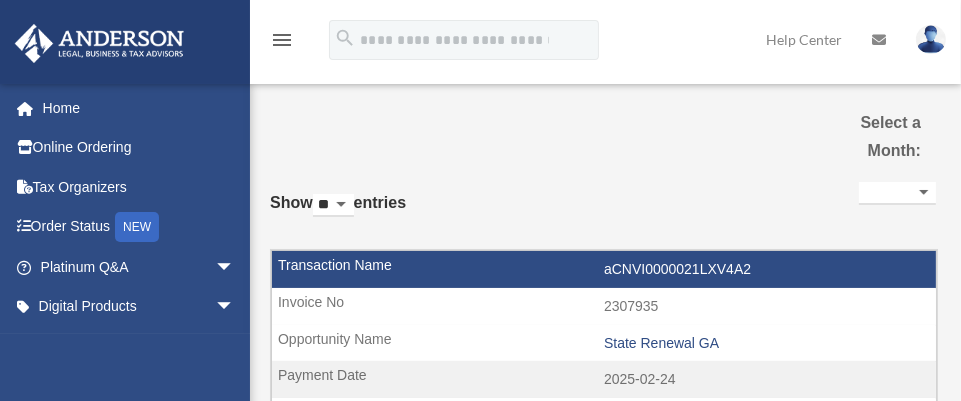 click on "**********" at bounding box center [603, 717] 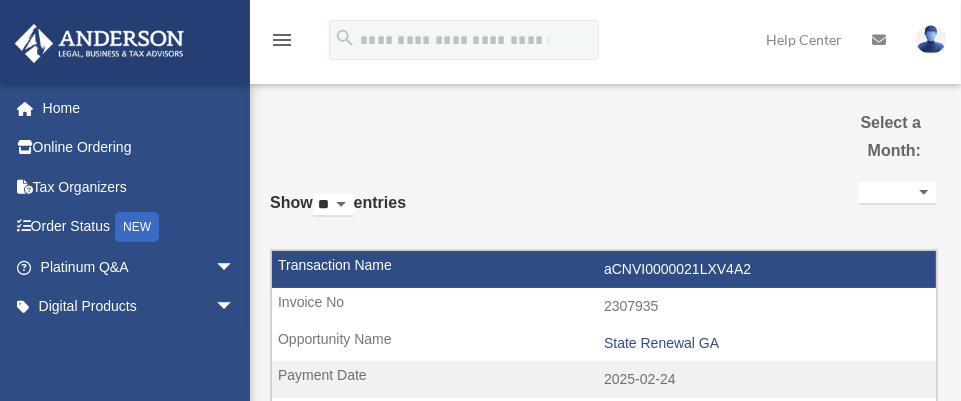 scroll, scrollTop: 350, scrollLeft: 0, axis: vertical 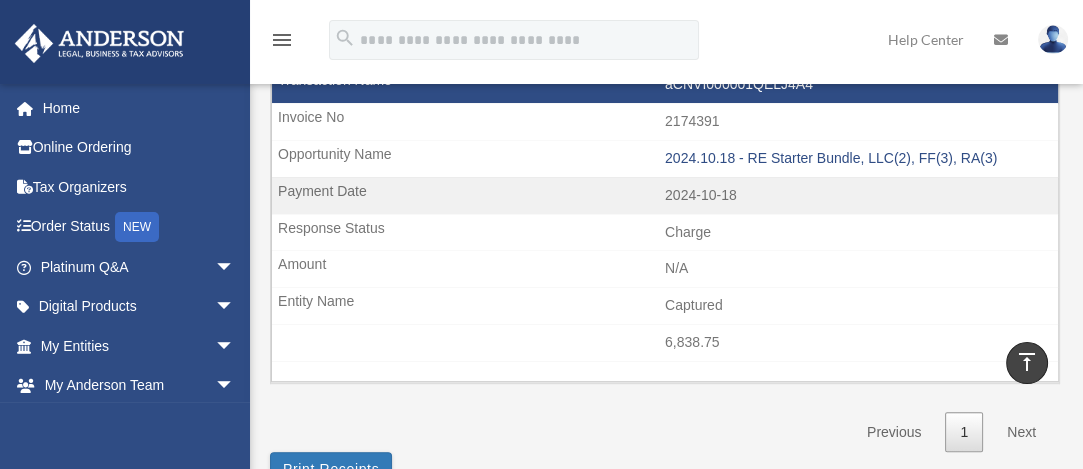 click on "[EMAIL]
Sign Out
[EMAIL]
Home
Online Ordering
Tax Organizers
Order Status  NEW
Platinum Q&A arrow_drop_down
Client FAQ
Platinum Walkthrough
Submit a Question
Answered Questions
Document Review
Platinum Knowledge Room
Tax & Bookkeeping Packages
Land Trust & Deed Forum
Portal Feedback
Digital Products arrow_drop_down
Tax Toolbox
Virtual Bookkeeping
Land Trust Kit
Wholesale Trust Kit
My Entities arrow_drop_down
Overview
CTA Hub
Entity Change Request
Binder Walkthrough
My Blueprint
Tax Due Dates
My Anderson Team arrow_drop_down
My Anderson Team
Anderson System
Client Referrals
My Documents arrow_drop_down
Box
Meeting Minutes
Forms Library" at bounding box center (125, 317) 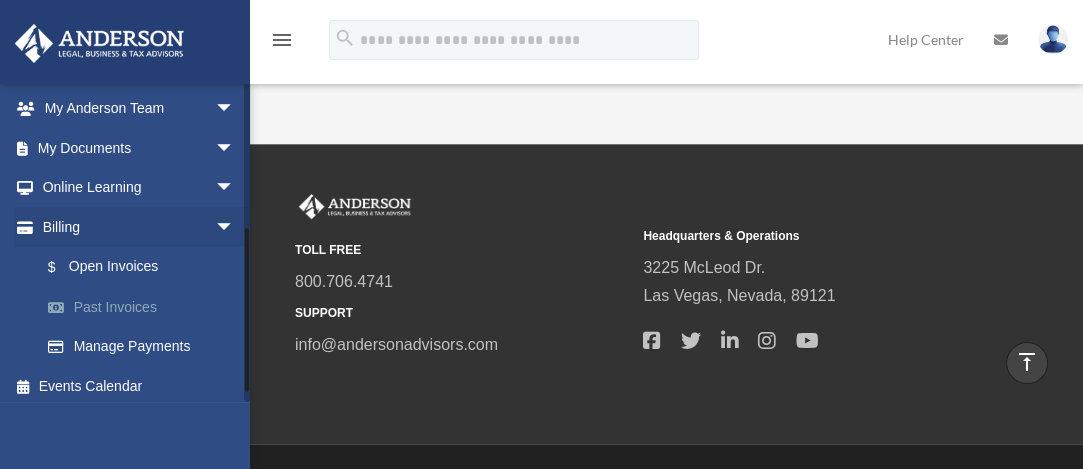 scroll, scrollTop: 284, scrollLeft: 0, axis: vertical 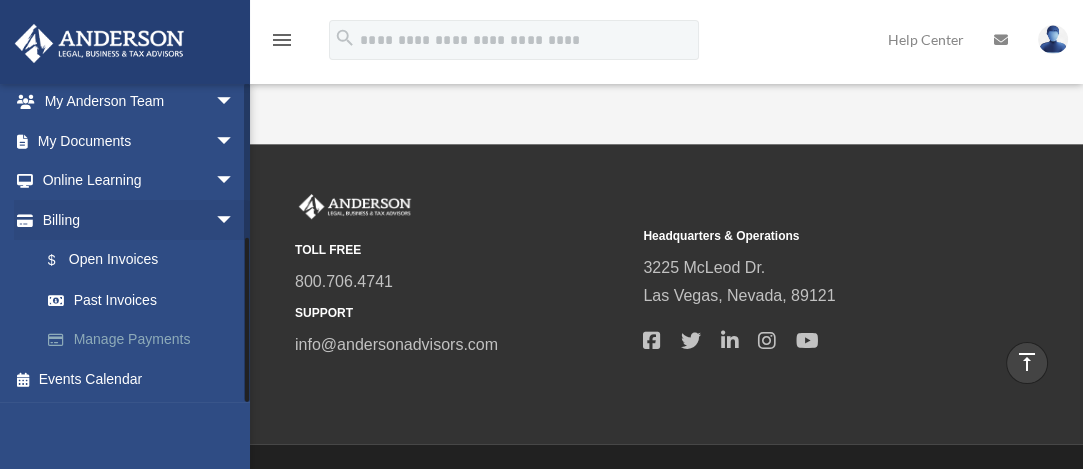 drag, startPoint x: 245, startPoint y: 147, endPoint x: 228, endPoint y: 324, distance: 177.81451 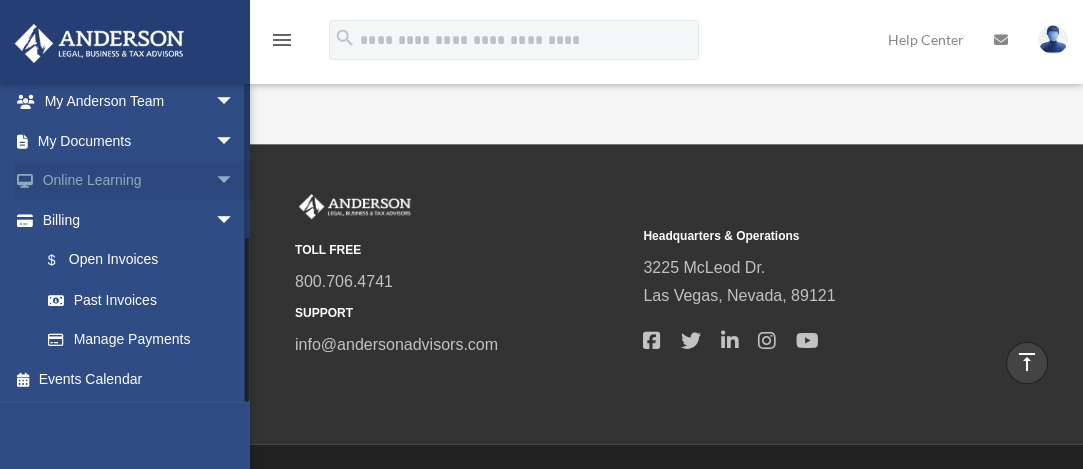 click on "arrow_drop_down" at bounding box center (235, 181) 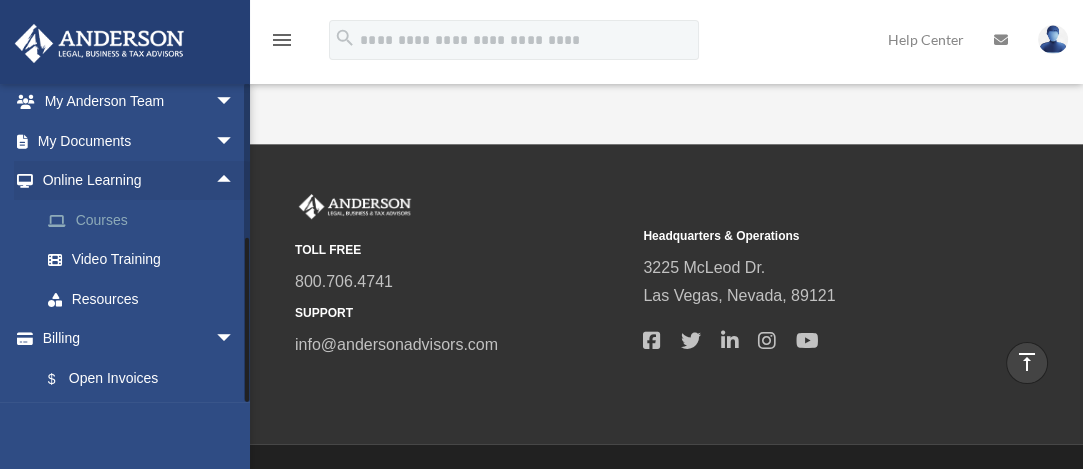 click on "Courses" at bounding box center [146, 220] 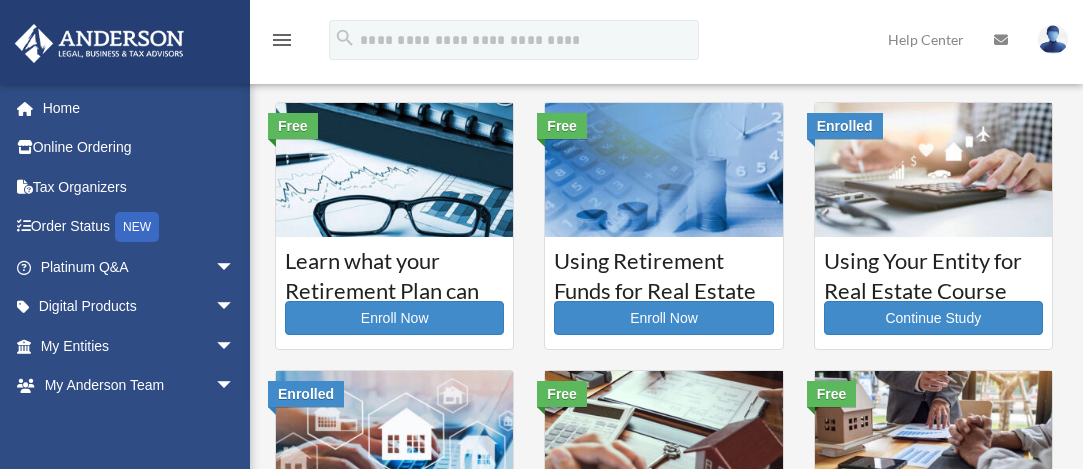 scroll, scrollTop: 0, scrollLeft: 0, axis: both 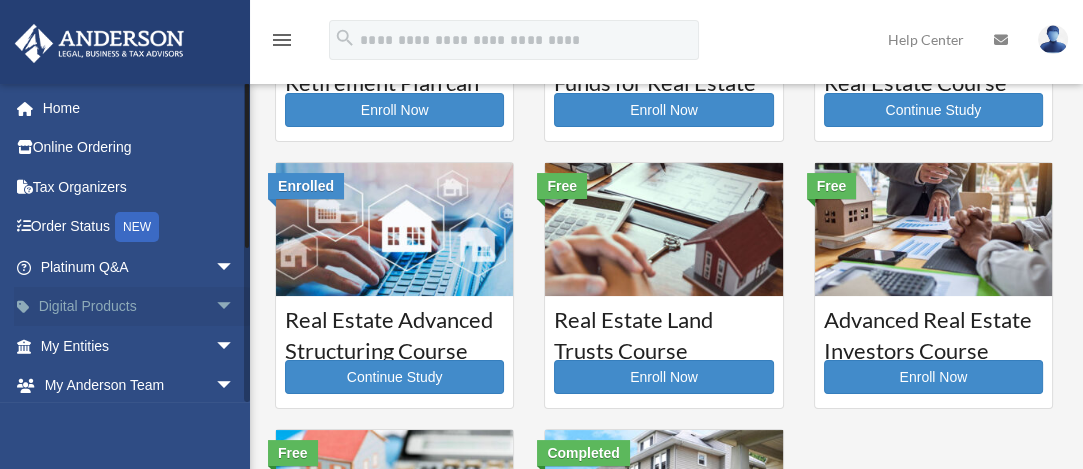 click on "arrow_drop_down" at bounding box center [235, 307] 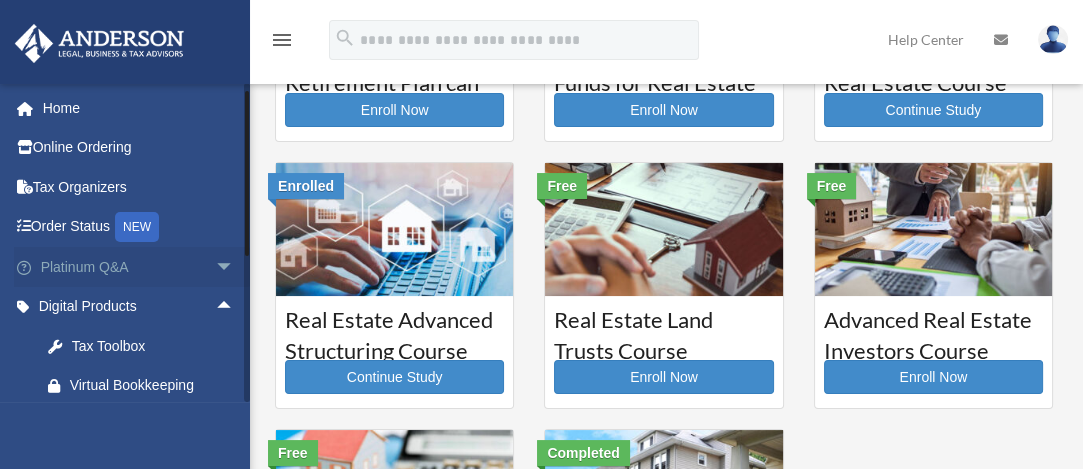 scroll, scrollTop: 279, scrollLeft: 0, axis: vertical 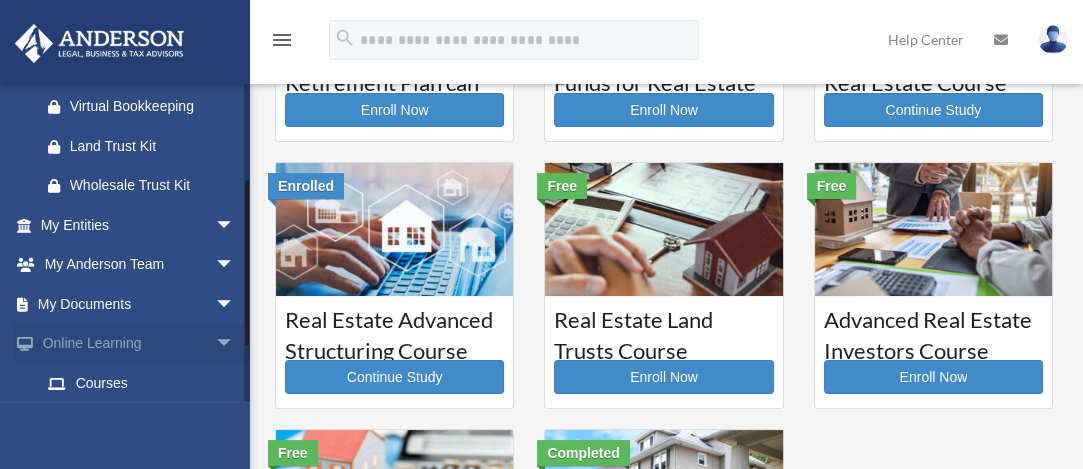 click on "arrow_drop_down" at bounding box center [235, 344] 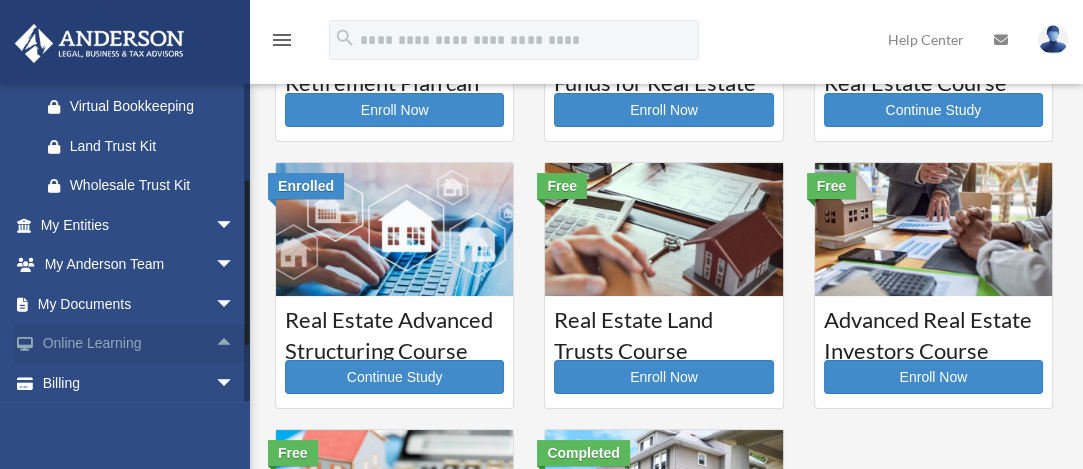 click on "Online Learning arrow_drop_up" at bounding box center [139, 344] 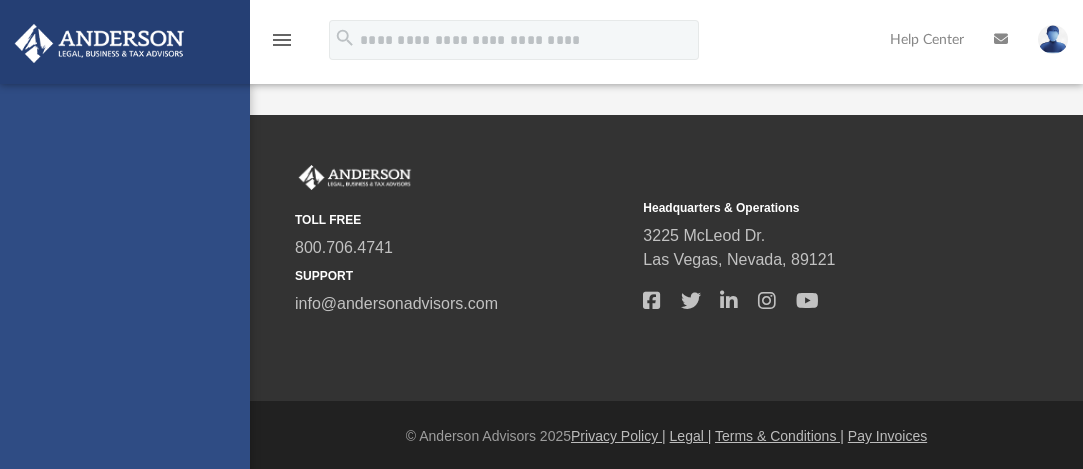 scroll, scrollTop: 0, scrollLeft: 0, axis: both 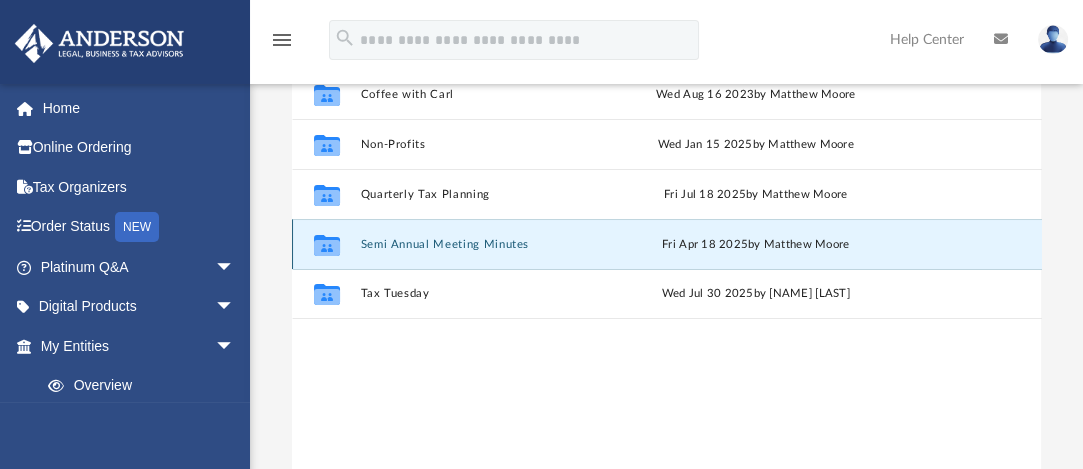 click on "Semi Annual Meeting Minutes" at bounding box center [489, 244] 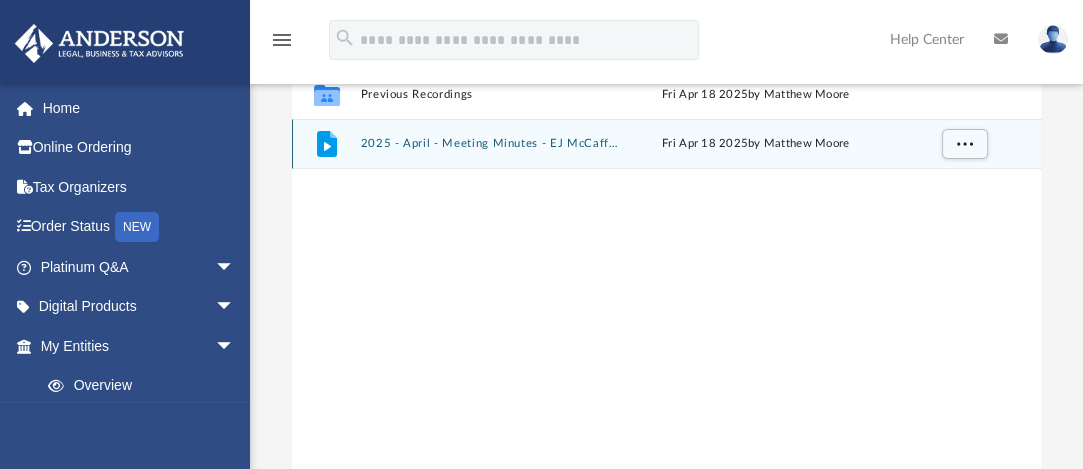 click on "File 2025 - April - Meeting Minutes - [NAME] [LAST].mp4 Fri Apr 18 2025  by [NAME] [LAST]" at bounding box center (667, 144) 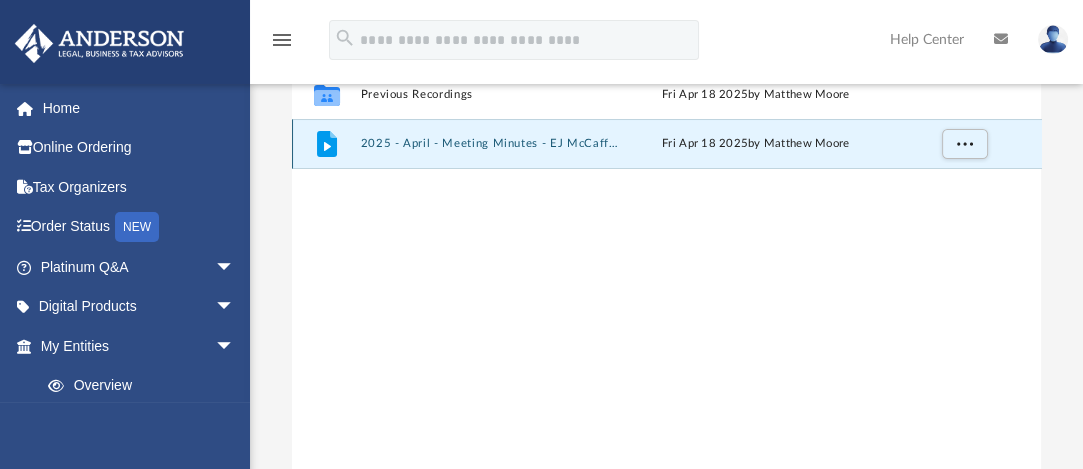 click 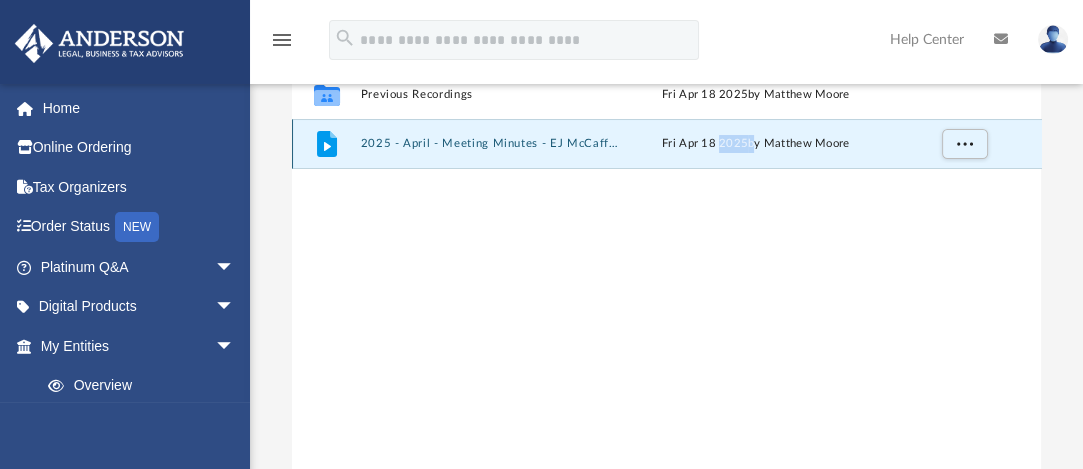 click on "Fri Apr 18 2025  by [NAME] [LAST]" at bounding box center (756, 144) 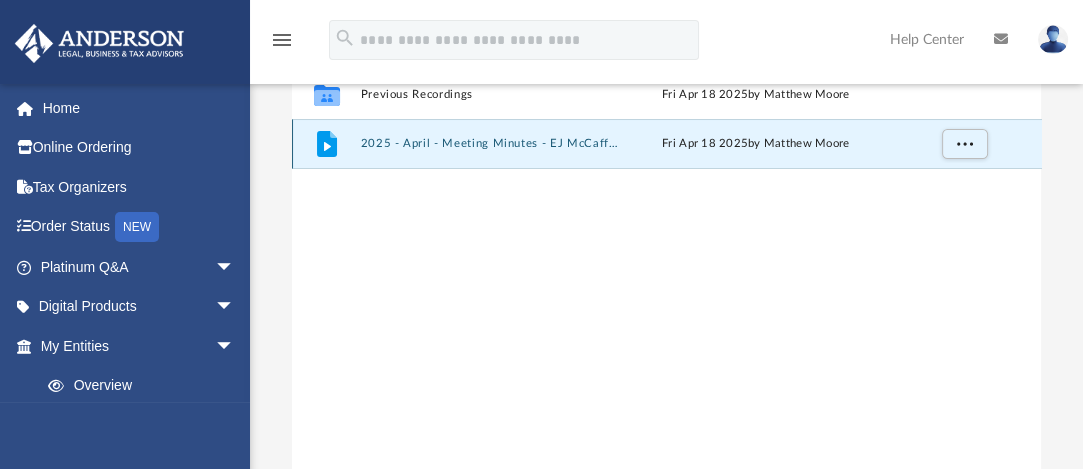 click 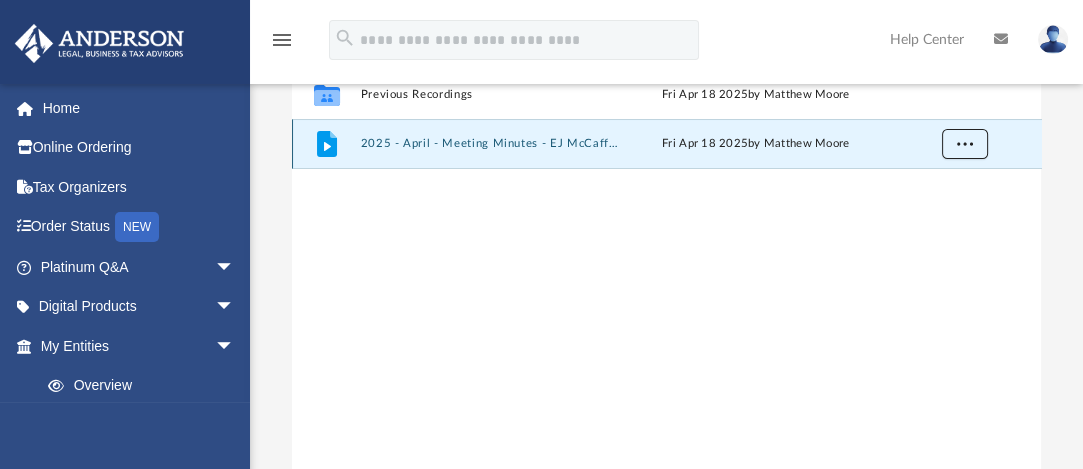 click at bounding box center (964, 143) 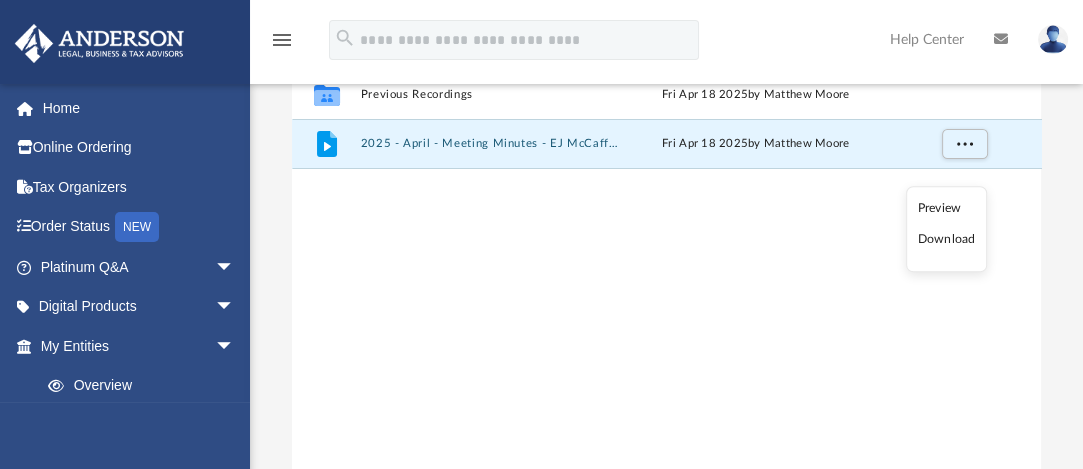 click on "Preview" at bounding box center (946, 208) 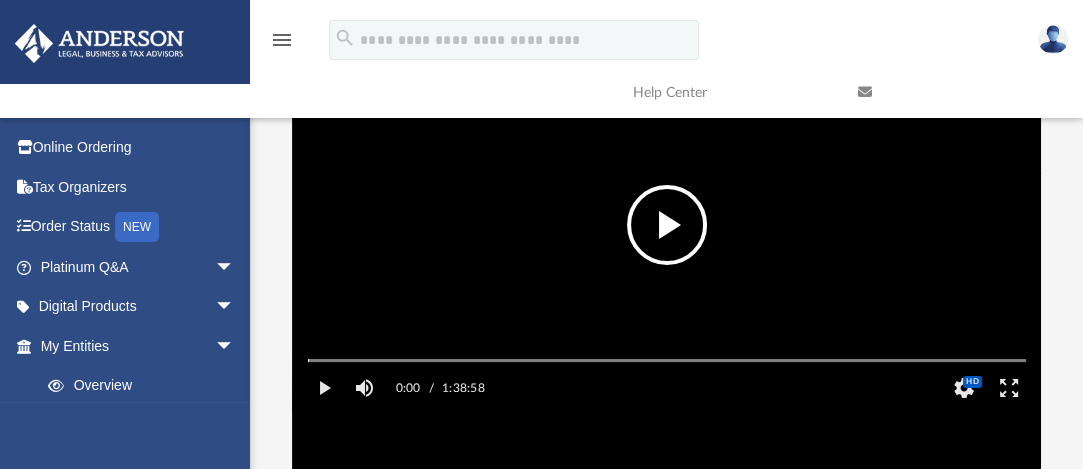 click at bounding box center (667, 225) 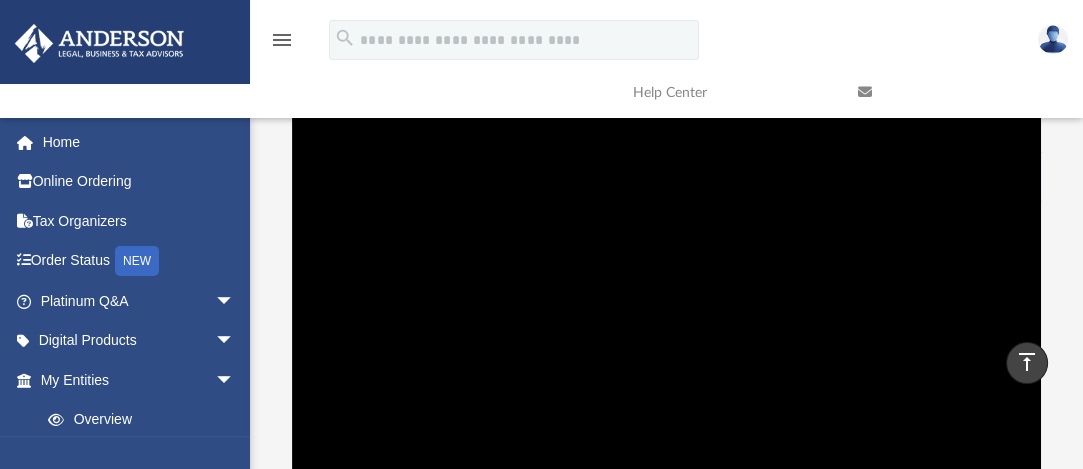 scroll, scrollTop: 145, scrollLeft: 0, axis: vertical 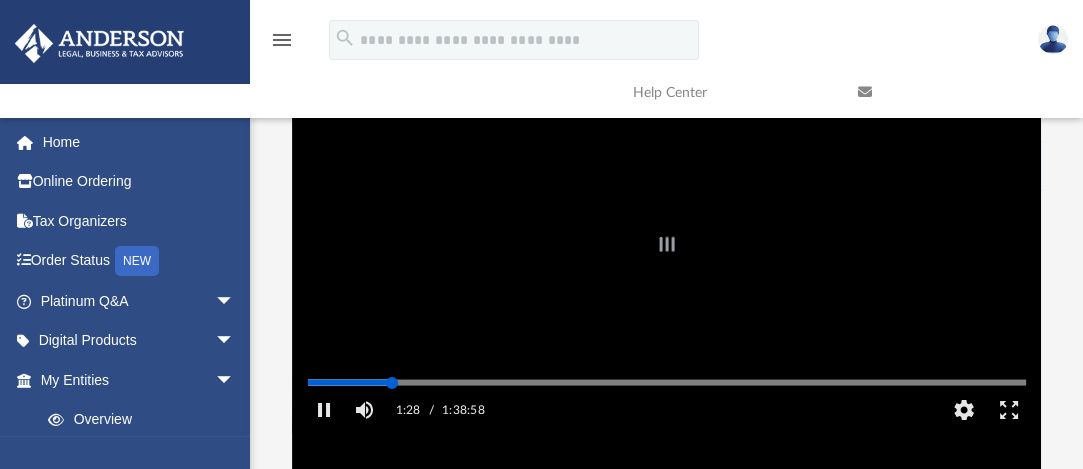 drag, startPoint x: 318, startPoint y: 430, endPoint x: 392, endPoint y: 439, distance: 74.54529 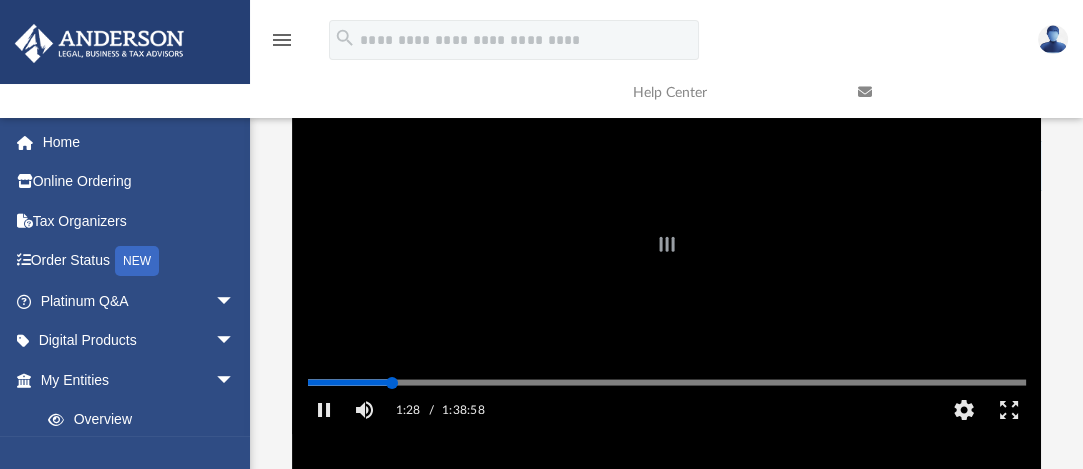 click on "Autoplay Disabled Speed Normal Quality Auto Subtitles/CC Off Audio Autoplay Disabled Enabled Speed 0.5 Normal 1.25 1.5 2.0 Quality 480p 1080p Auto Subtitles/CC Off Audio
1:28  /  1:38:58 CC HD
1:43" at bounding box center [667, 247] 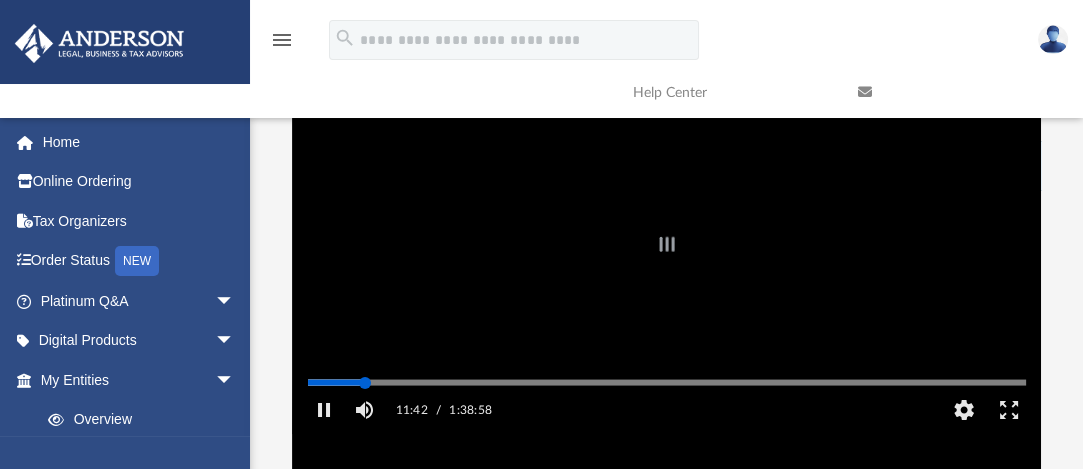 drag, startPoint x: 394, startPoint y: 428, endPoint x: 365, endPoint y: 423, distance: 29.427877 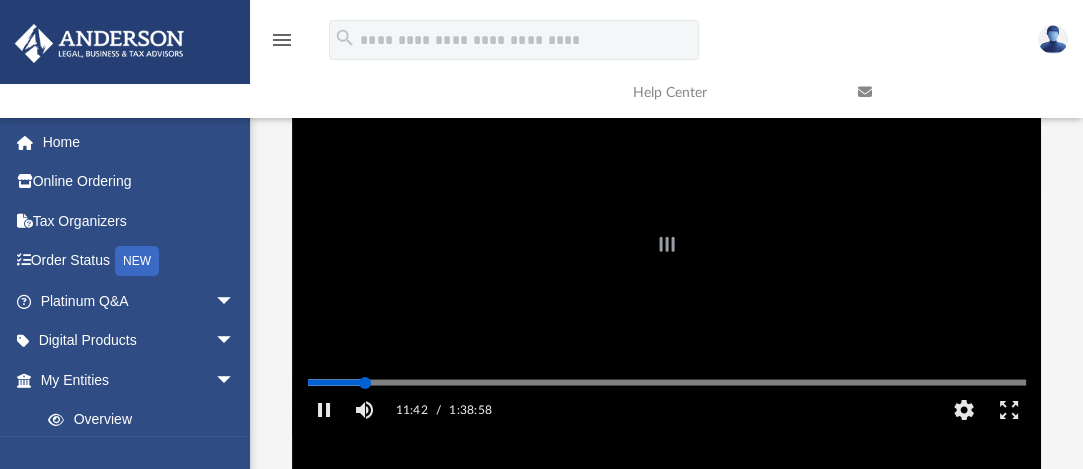 click on "Autoplay Disabled Speed Normal Quality Auto Subtitles/CC Off Audio Autoplay Disabled Enabled Speed 0.5 Normal 1.25 1.5 2.0 Quality 480p 1080p Auto Subtitles/CC Off Audio
11:42  /  1:38:58 CC HD
1:43" at bounding box center [667, 247] 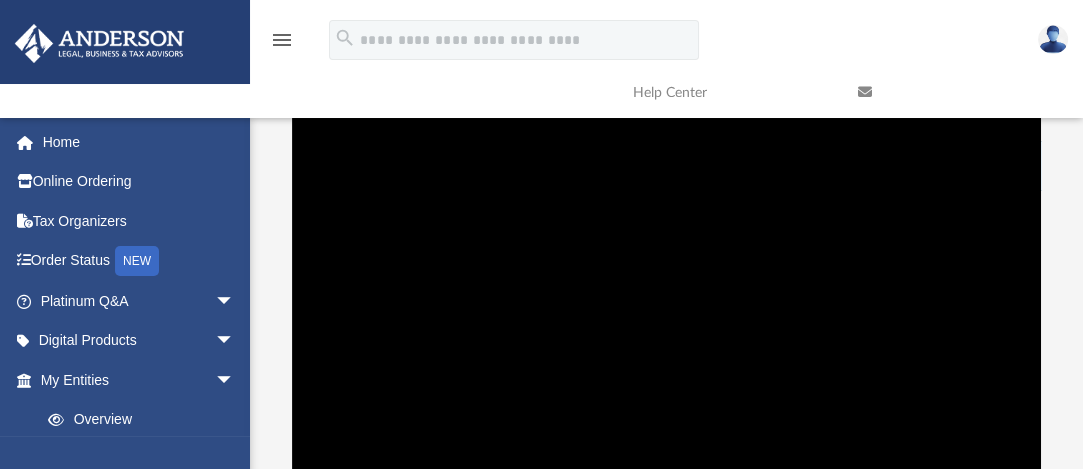 click at bounding box center [667, 247] 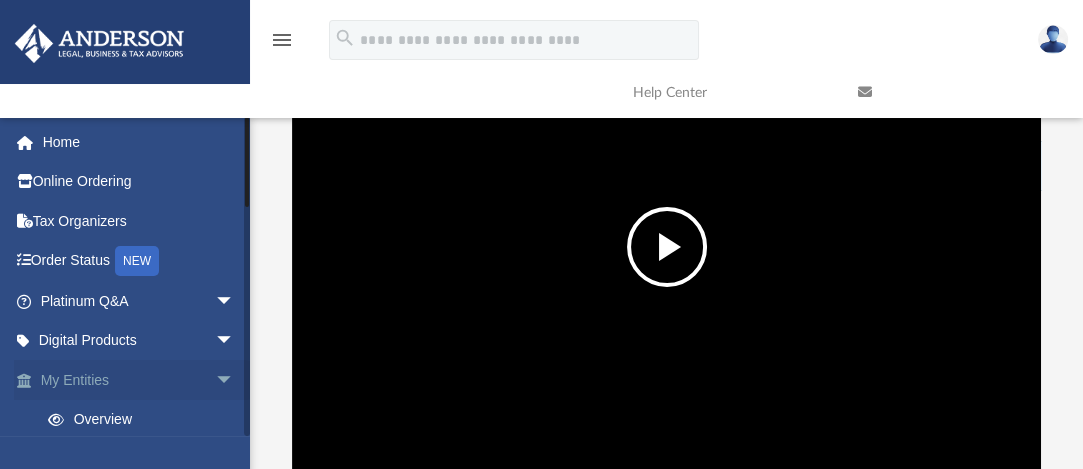 click on "arrow_drop_down" at bounding box center [235, 380] 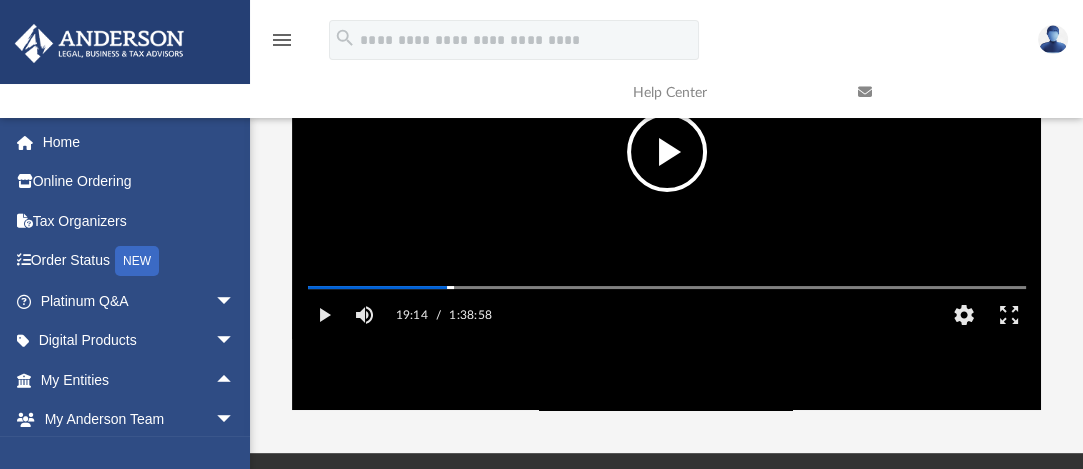 scroll, scrollTop: 278, scrollLeft: 0, axis: vertical 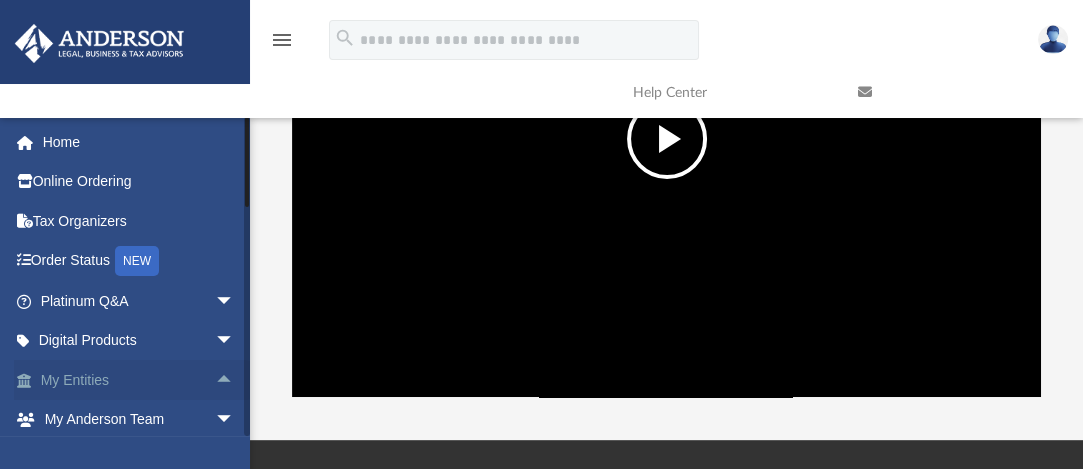 click on "arrow_drop_up" at bounding box center (235, 380) 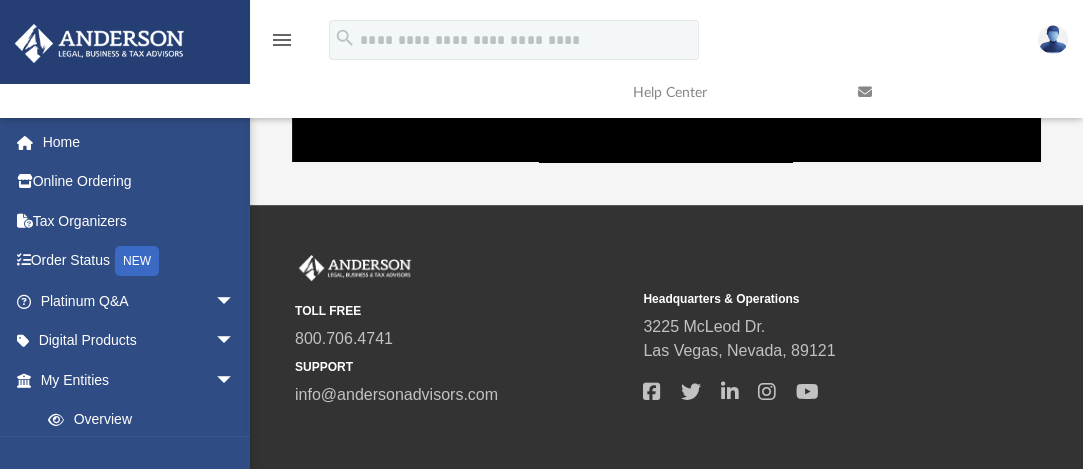 scroll, scrollTop: 541, scrollLeft: 0, axis: vertical 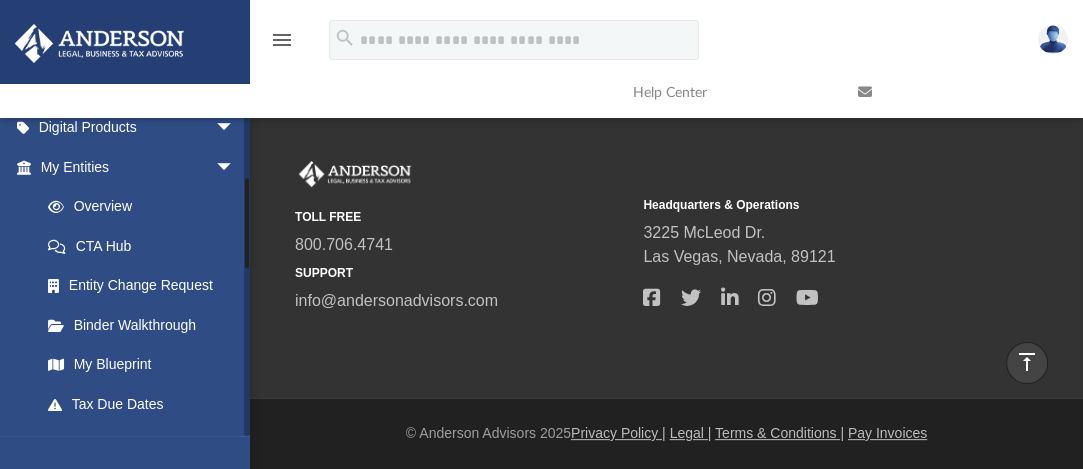 drag, startPoint x: 244, startPoint y: 214, endPoint x: 250, endPoint y: 224, distance: 11.661903 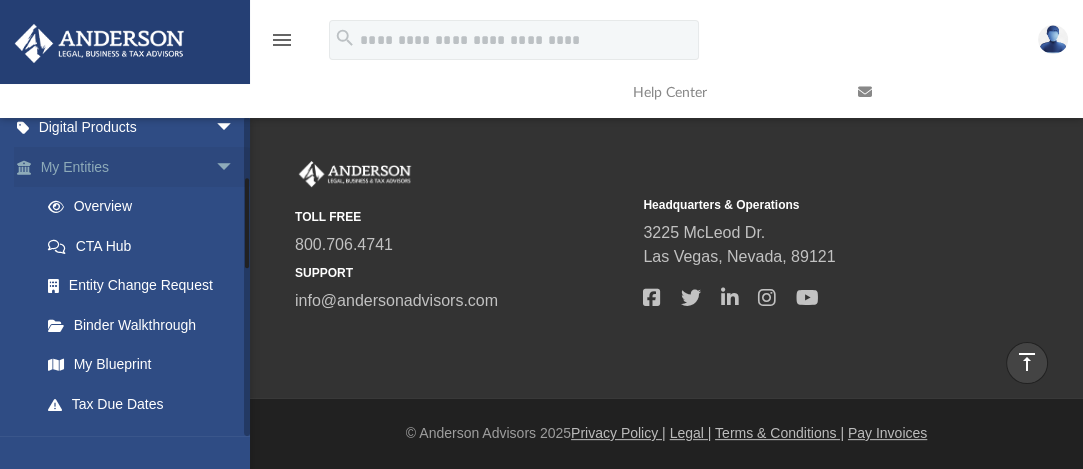 click on "arrow_drop_down" at bounding box center (235, 167) 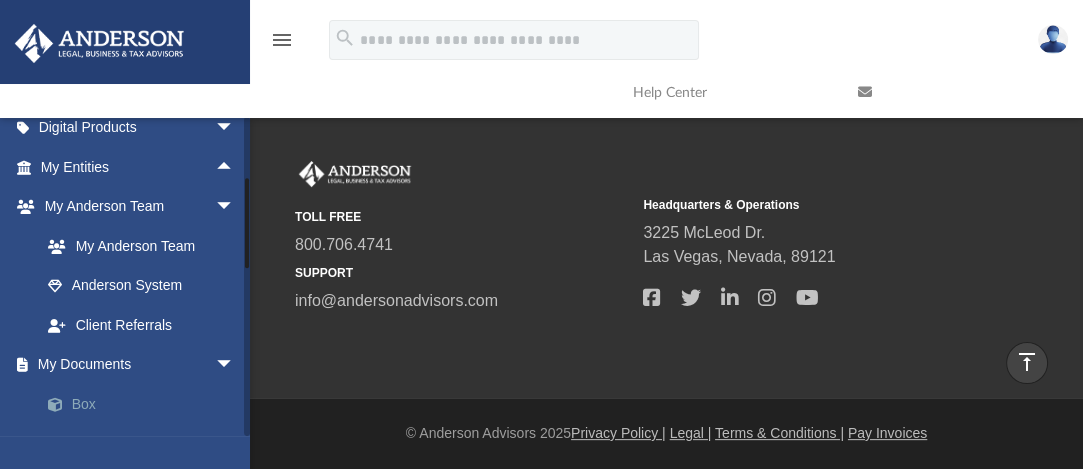 click on "Box" at bounding box center [146, 404] 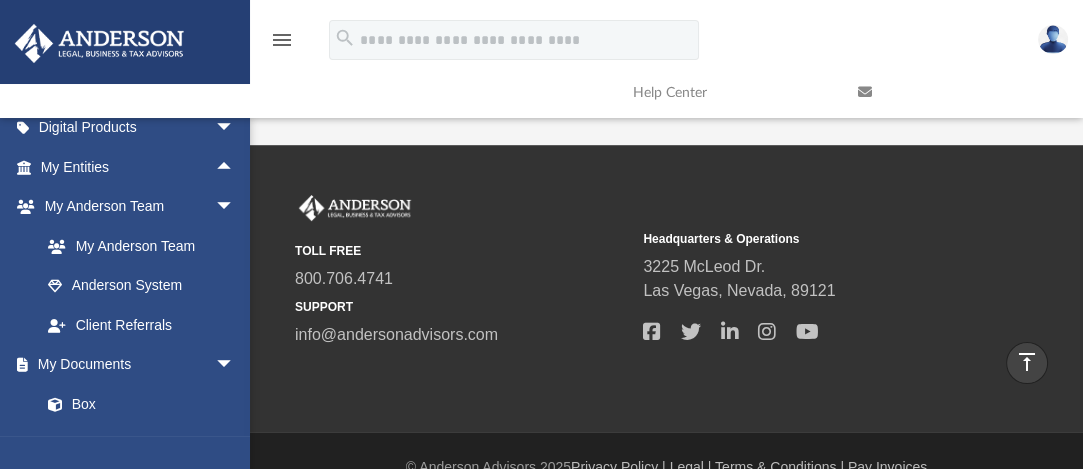 scroll, scrollTop: 16, scrollLeft: 16, axis: both 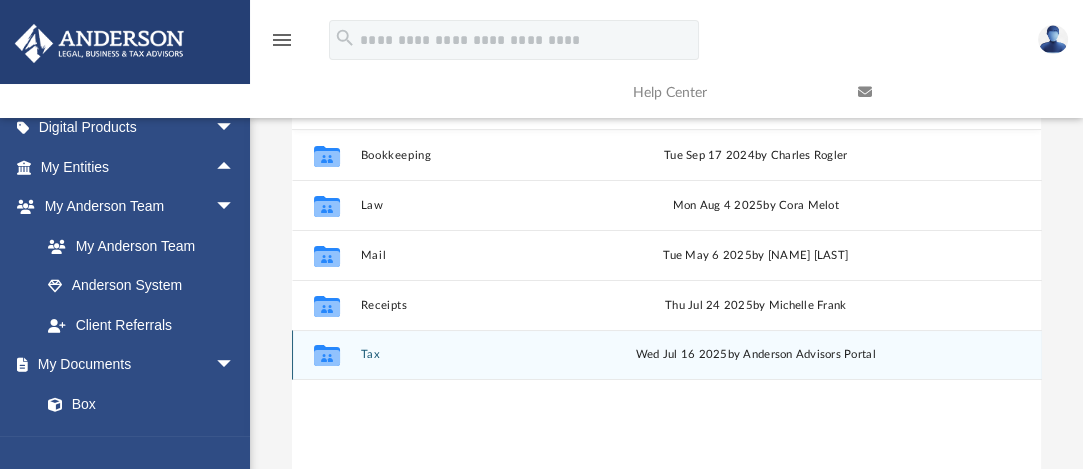 click on "Tax" at bounding box center [489, 354] 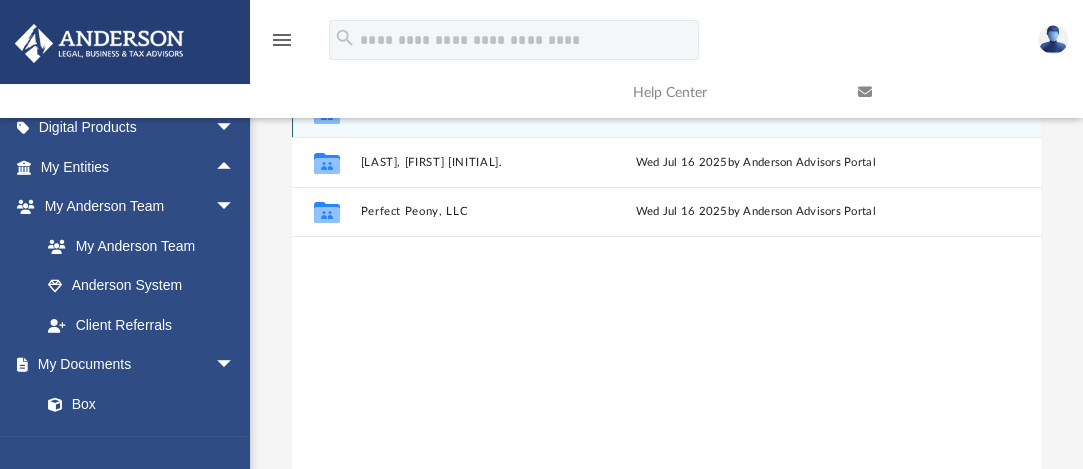 scroll, scrollTop: 309, scrollLeft: 0, axis: vertical 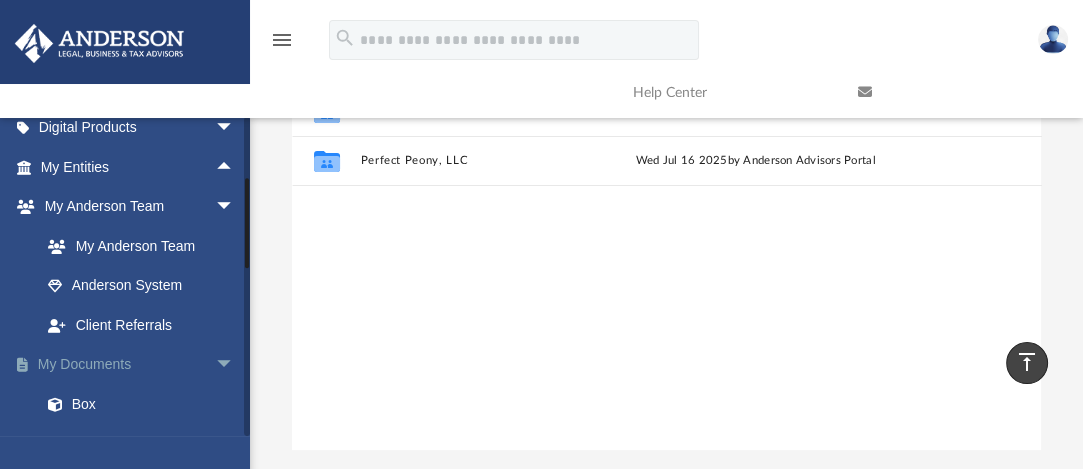 click on "arrow_drop_down" at bounding box center [235, 365] 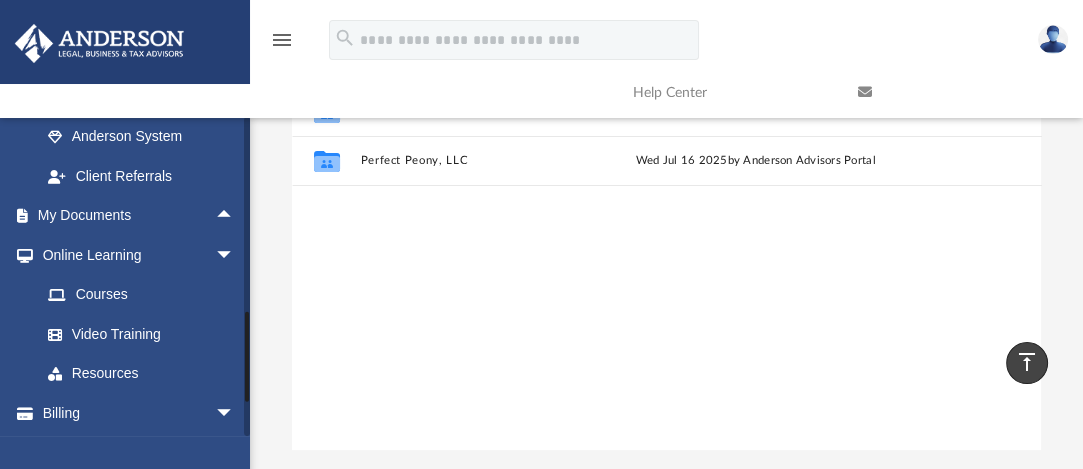 scroll, scrollTop: 342, scrollLeft: 0, axis: vertical 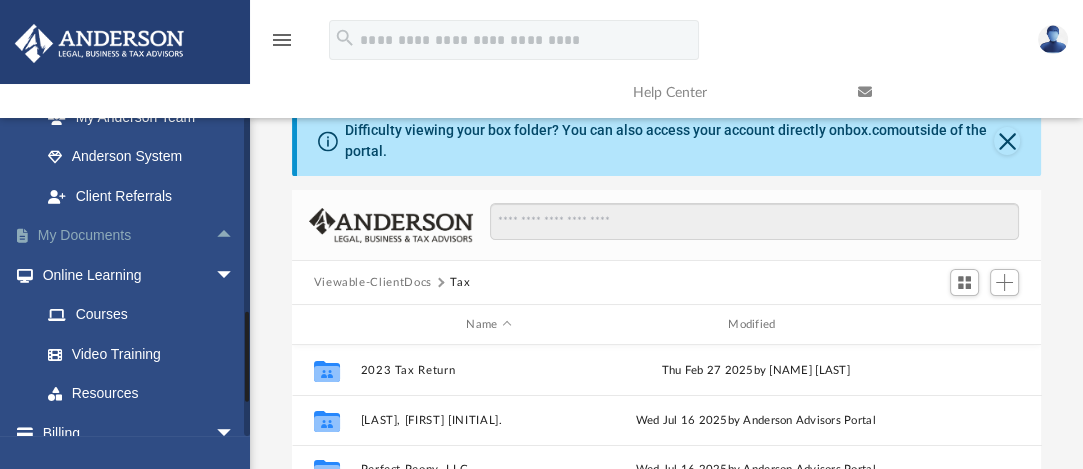 click on "arrow_drop_up" at bounding box center (235, 236) 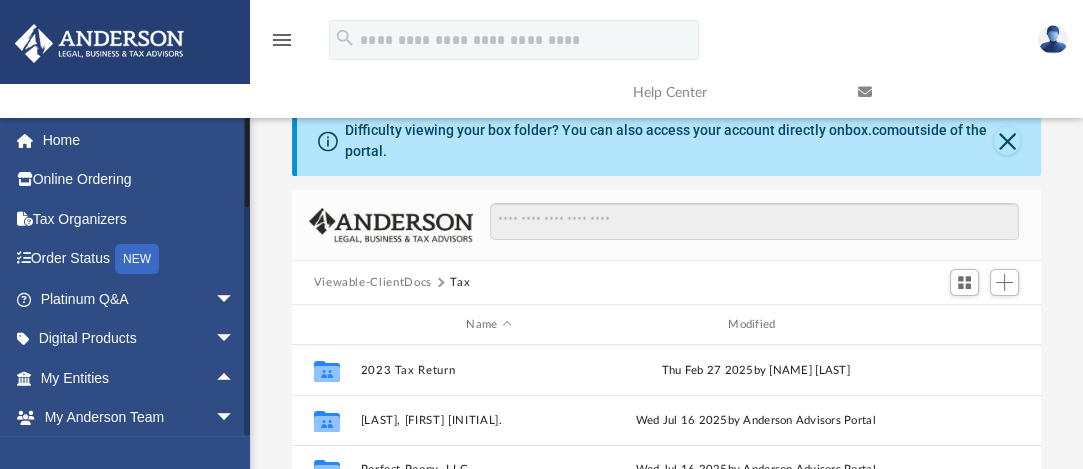scroll, scrollTop: 0, scrollLeft: 0, axis: both 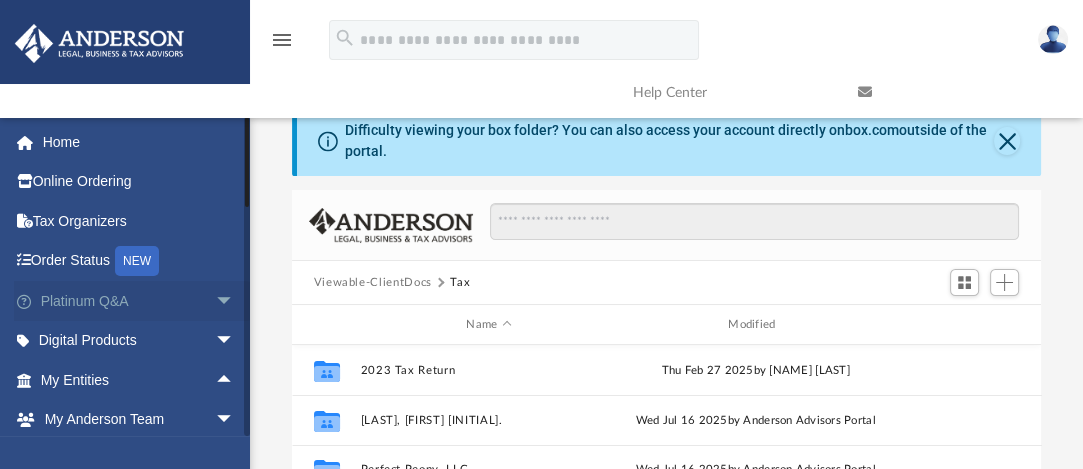 click on "arrow_drop_down" at bounding box center (235, 301) 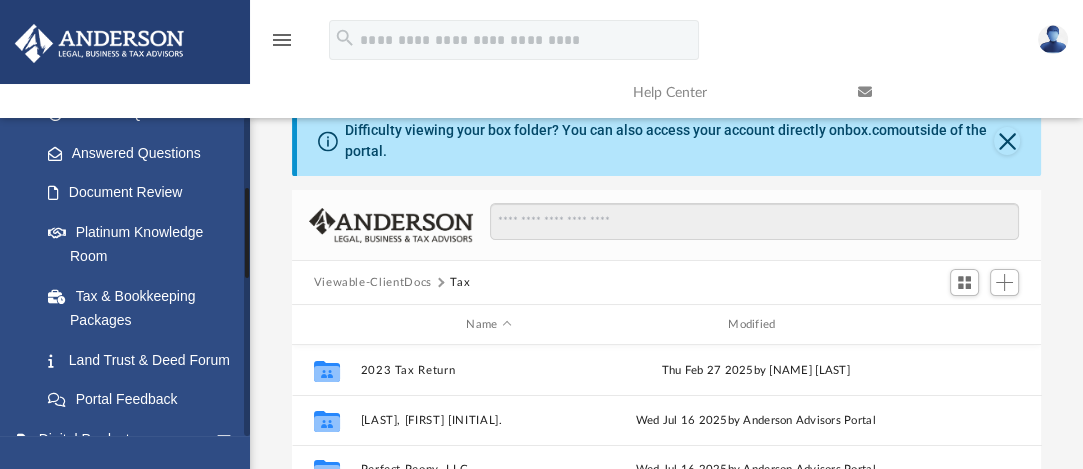 scroll, scrollTop: 585, scrollLeft: 0, axis: vertical 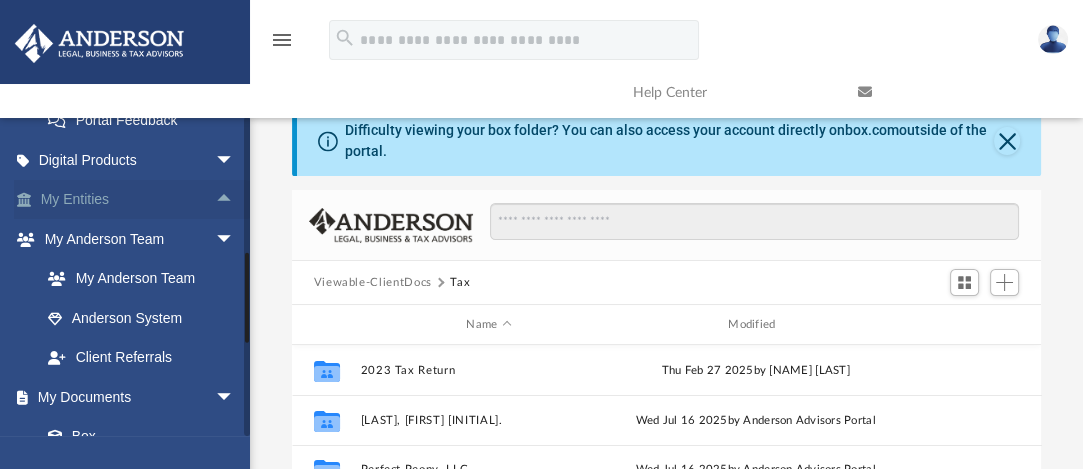 click on "arrow_drop_up" at bounding box center (235, 200) 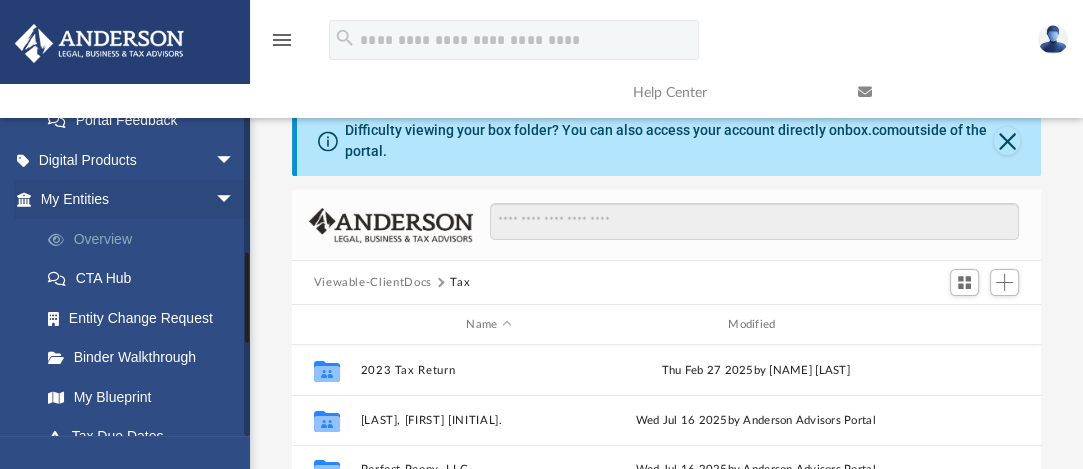 click on "Overview" at bounding box center (146, 239) 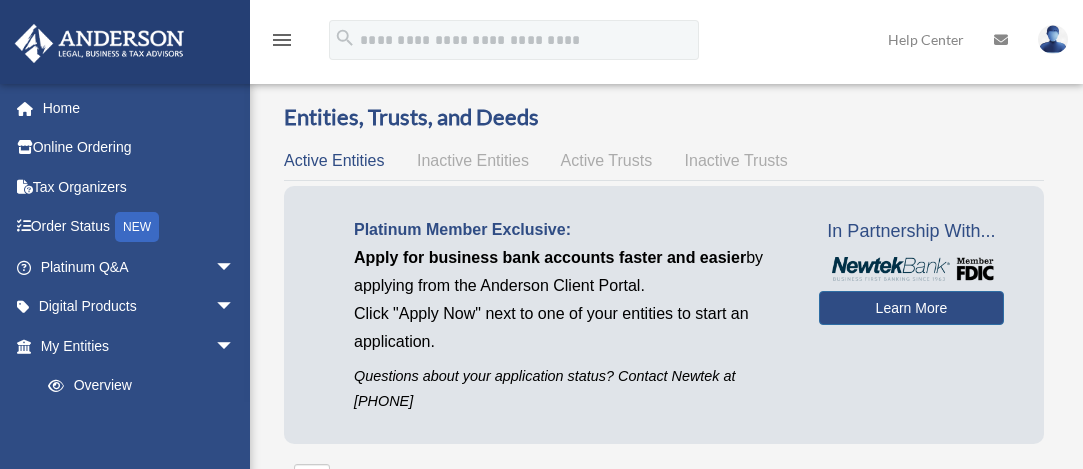 scroll, scrollTop: 0, scrollLeft: 0, axis: both 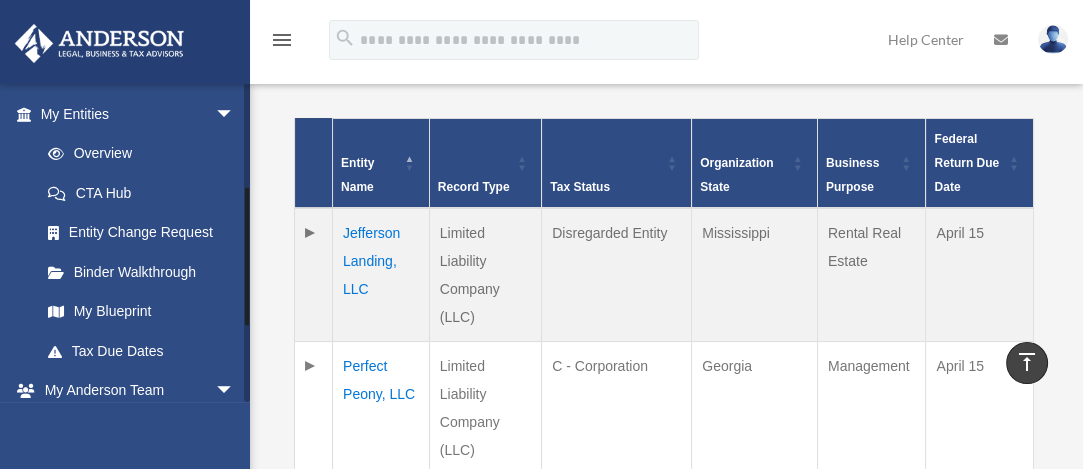drag, startPoint x: 248, startPoint y: 306, endPoint x: 248, endPoint y: 256, distance: 50 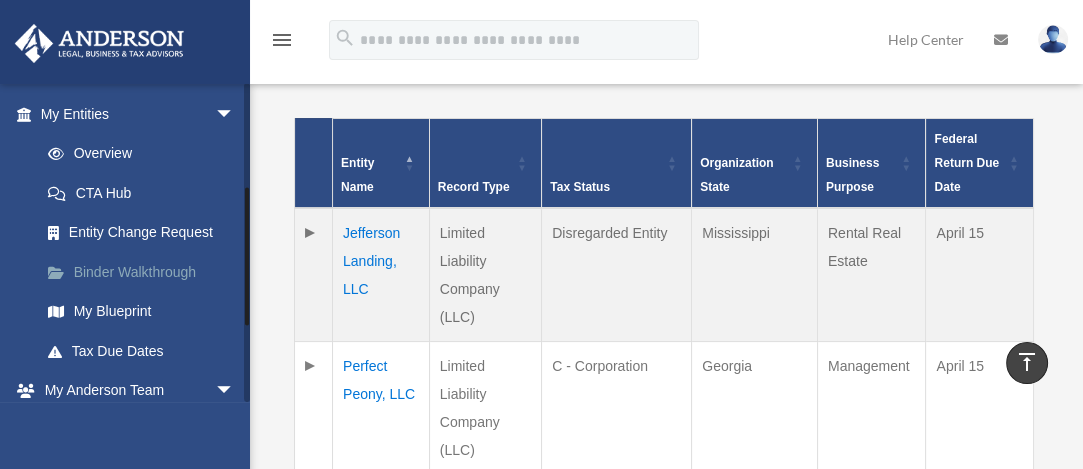 click on "Binder Walkthrough" at bounding box center [146, 272] 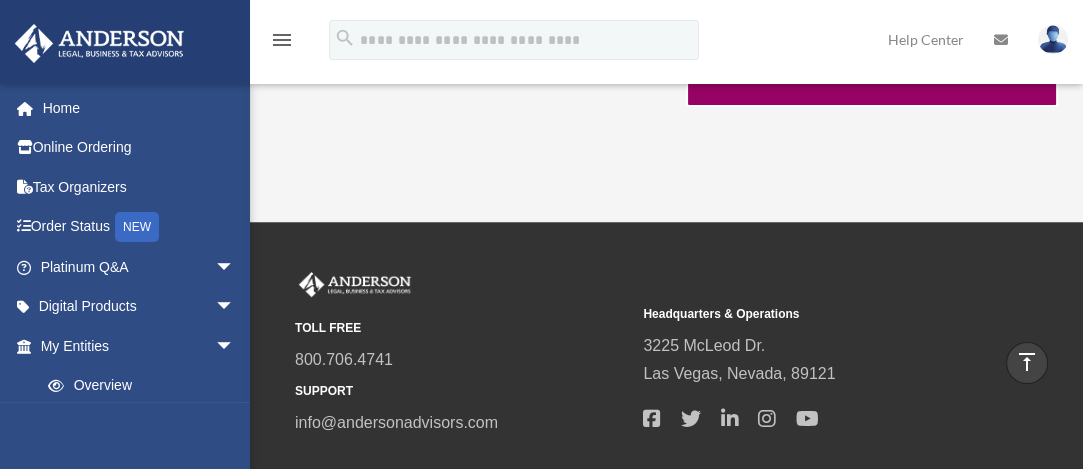 scroll, scrollTop: 410, scrollLeft: 0, axis: vertical 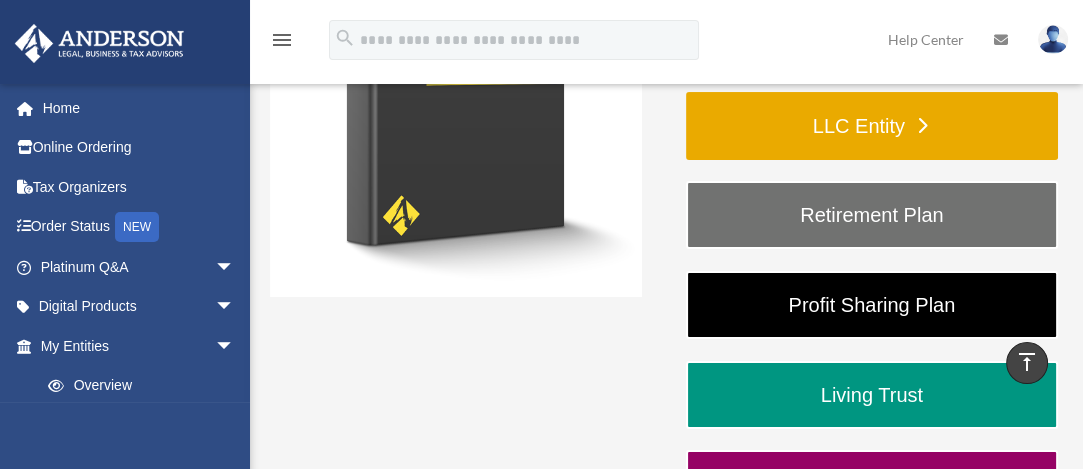 click on "LLC Entity" at bounding box center [872, 126] 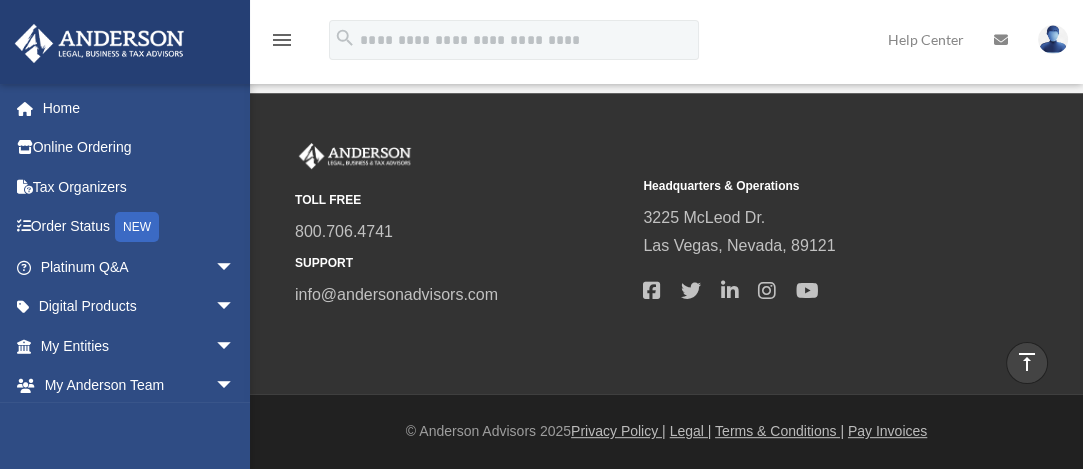scroll, scrollTop: 468, scrollLeft: 0, axis: vertical 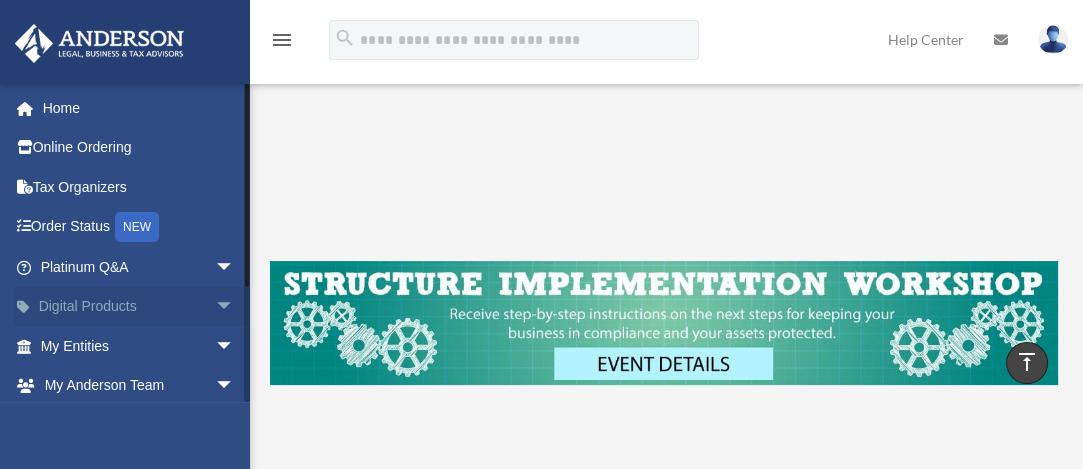 click on "arrow_drop_down" at bounding box center [235, 307] 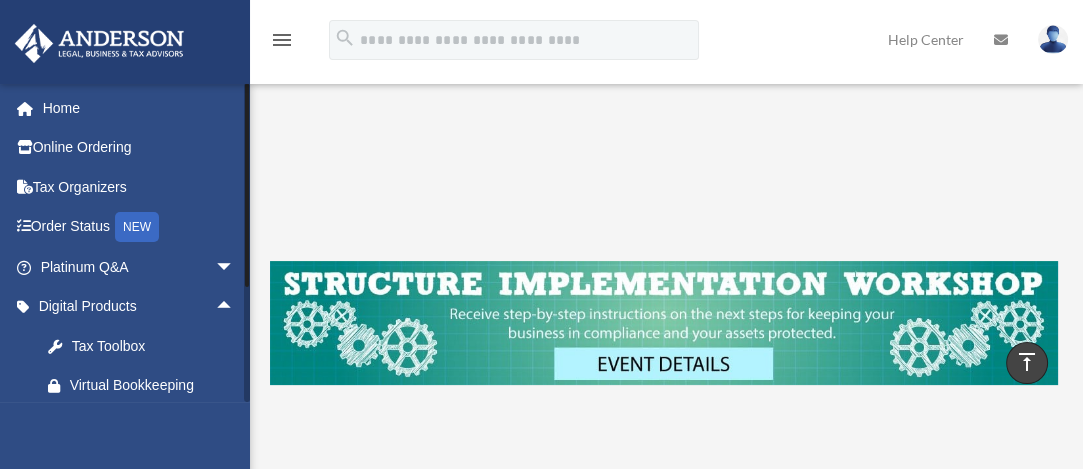 scroll, scrollTop: 165, scrollLeft: 0, axis: vertical 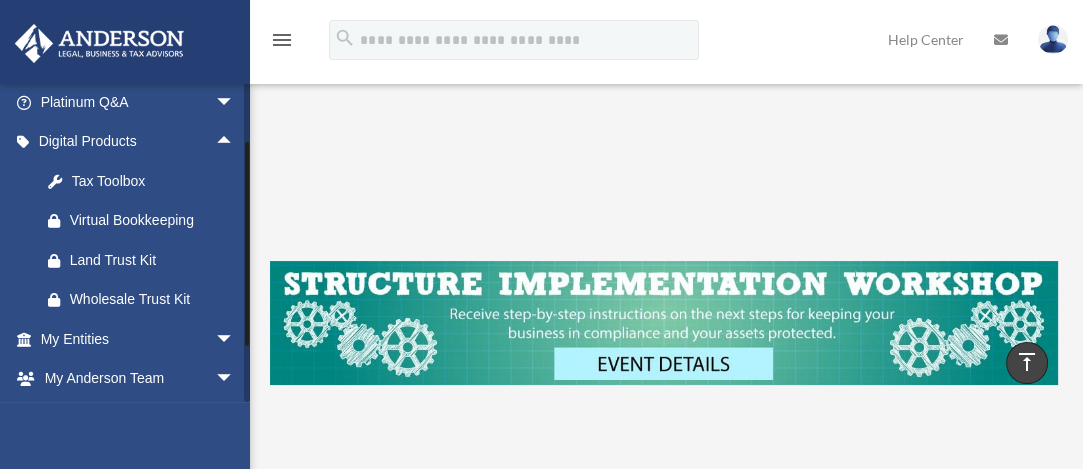 click at bounding box center [247, 242] 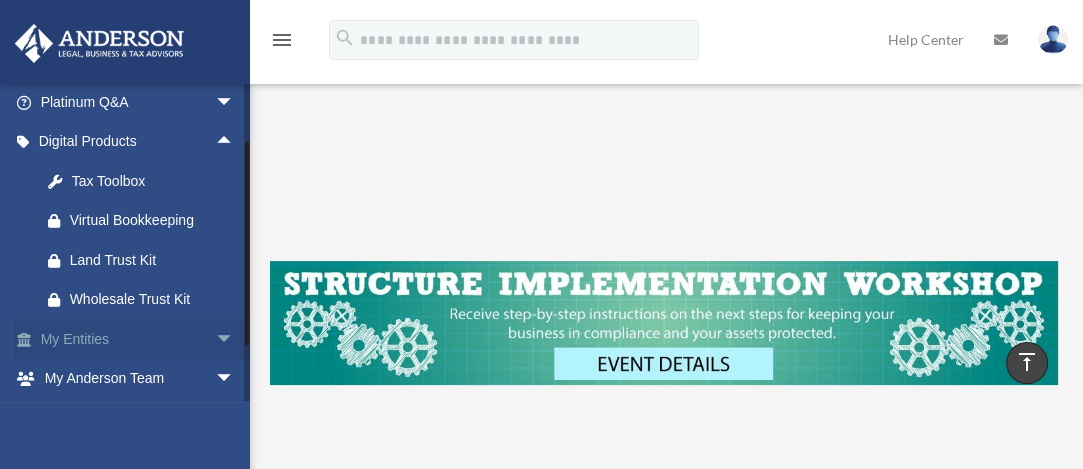click on "My Entities arrow_drop_down" at bounding box center [139, 339] 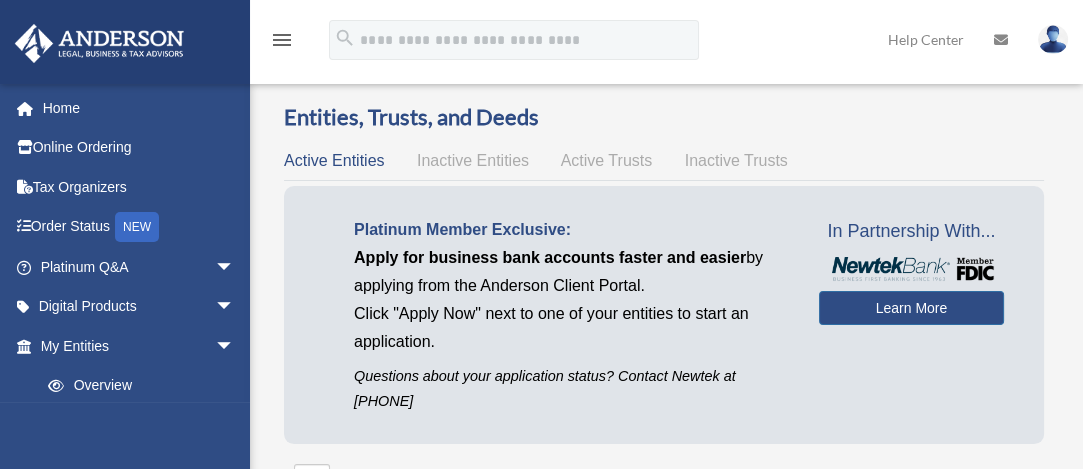 scroll, scrollTop: 410, scrollLeft: 0, axis: vertical 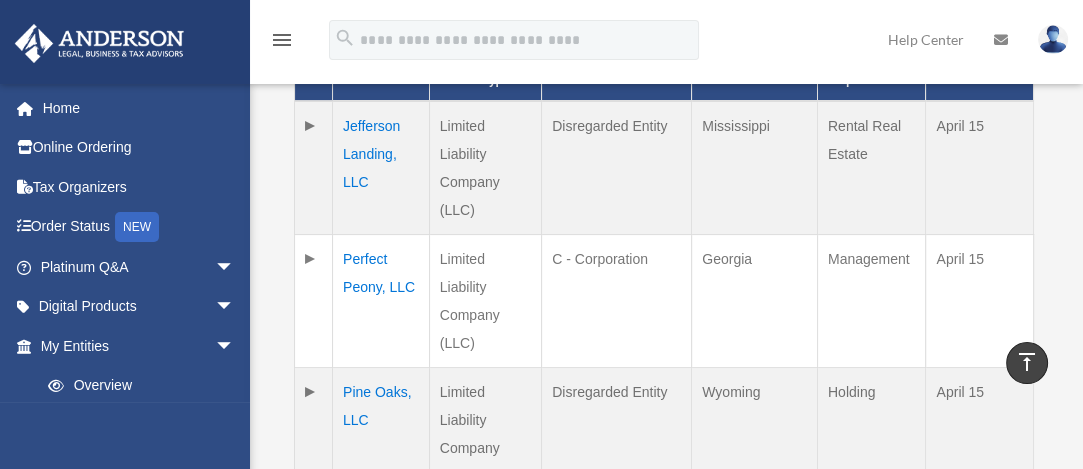 click on "Perfect Peony, LLC" at bounding box center [381, 300] 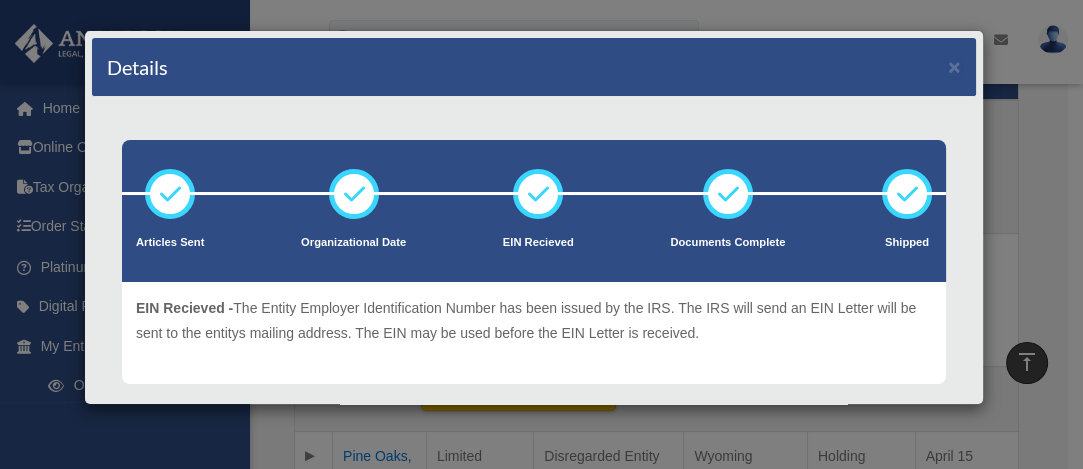 click at bounding box center [538, 194] 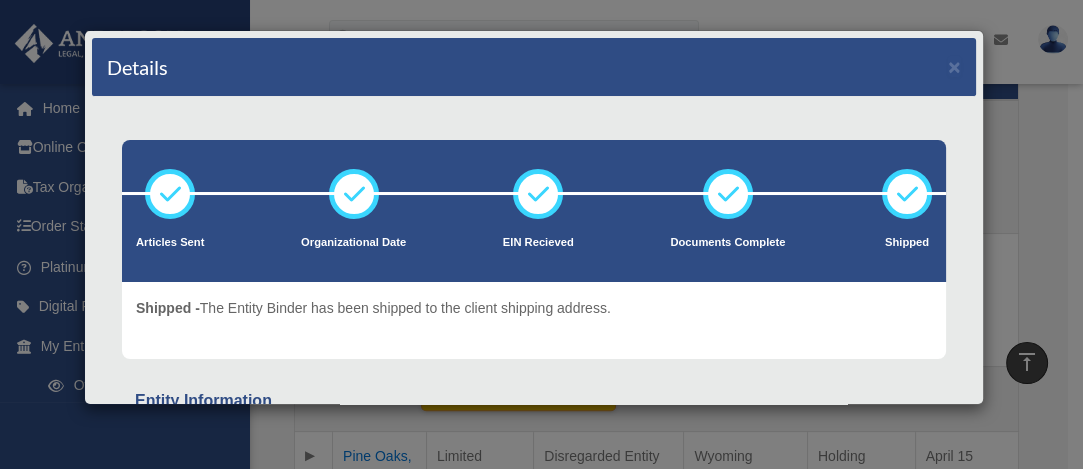 scroll, scrollTop: 327, scrollLeft: 0, axis: vertical 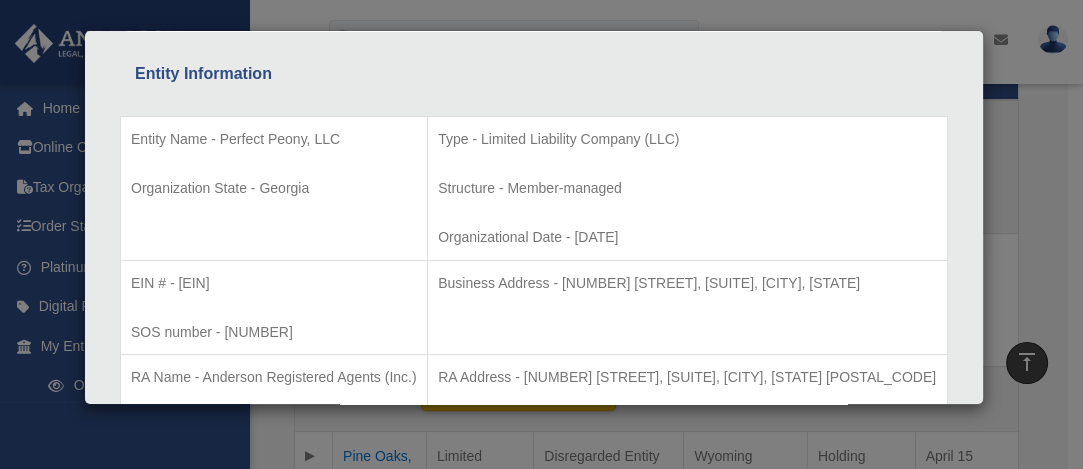 drag, startPoint x: 660, startPoint y: 87, endPoint x: 914, endPoint y: 87, distance: 254 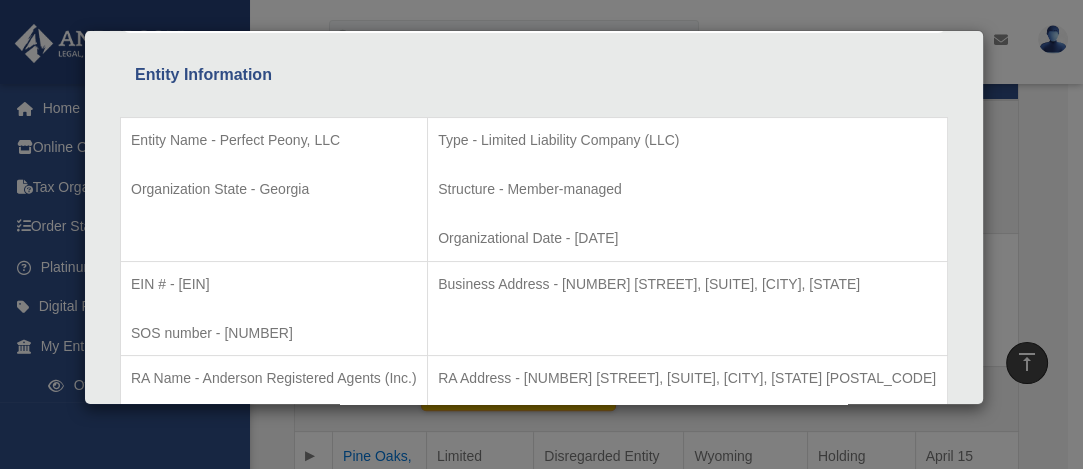 scroll, scrollTop: 413, scrollLeft: 0, axis: vertical 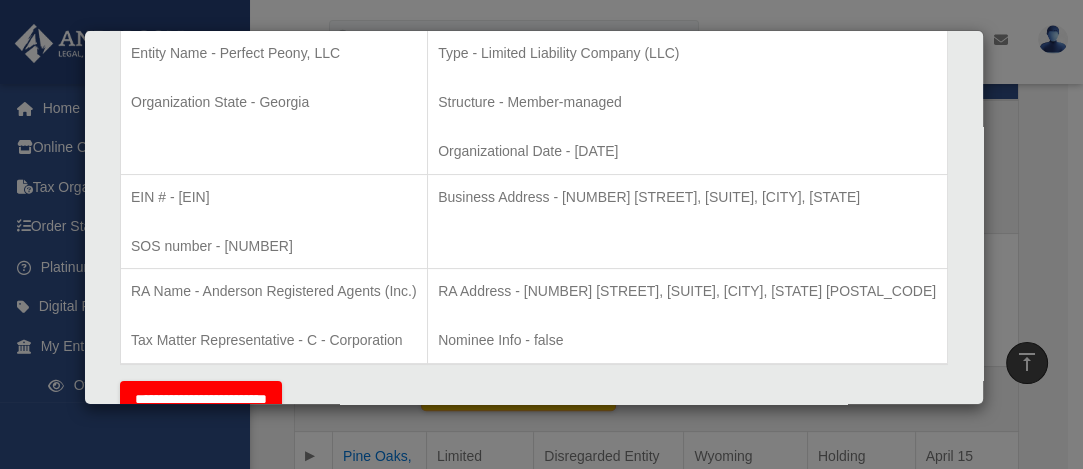 drag, startPoint x: 977, startPoint y: 0, endPoint x: 1050, endPoint y: 143, distance: 160.55528 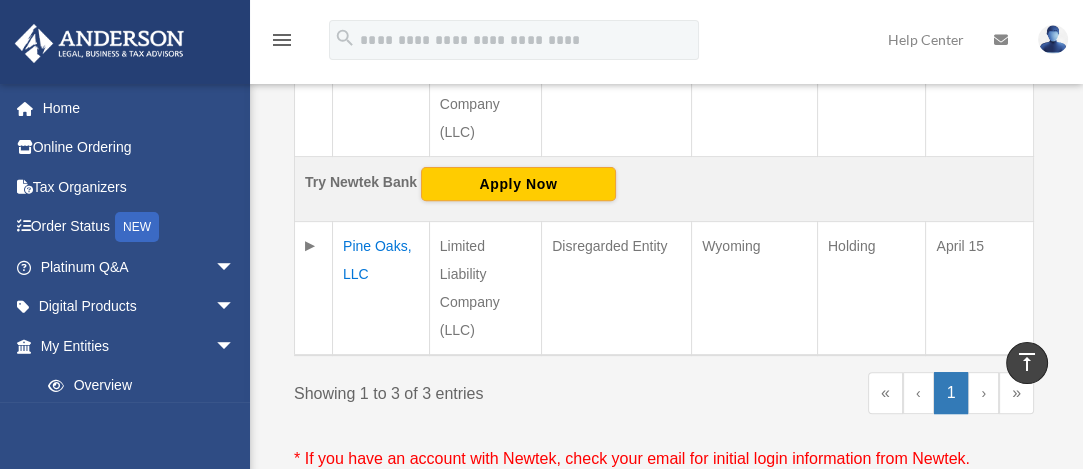 scroll, scrollTop: 808, scrollLeft: 0, axis: vertical 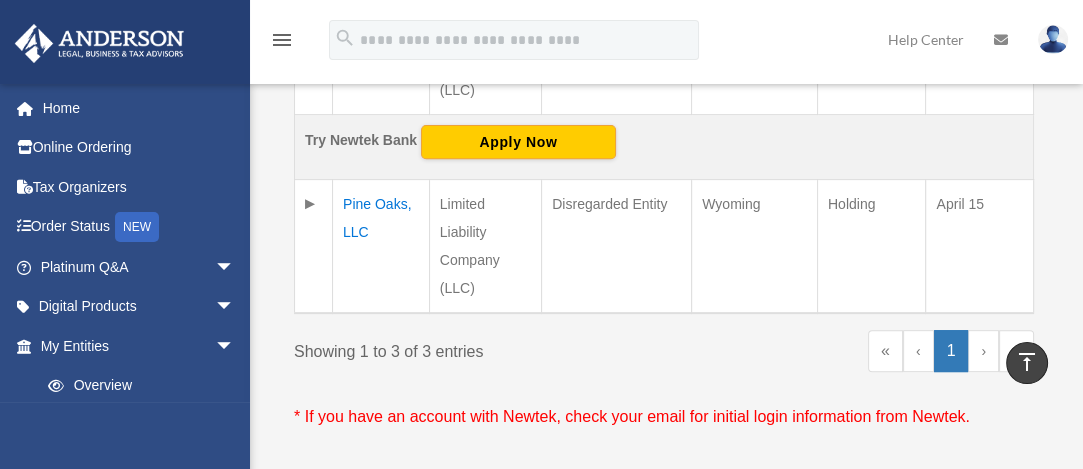 click on "Pine Oaks, LLC" at bounding box center (381, 246) 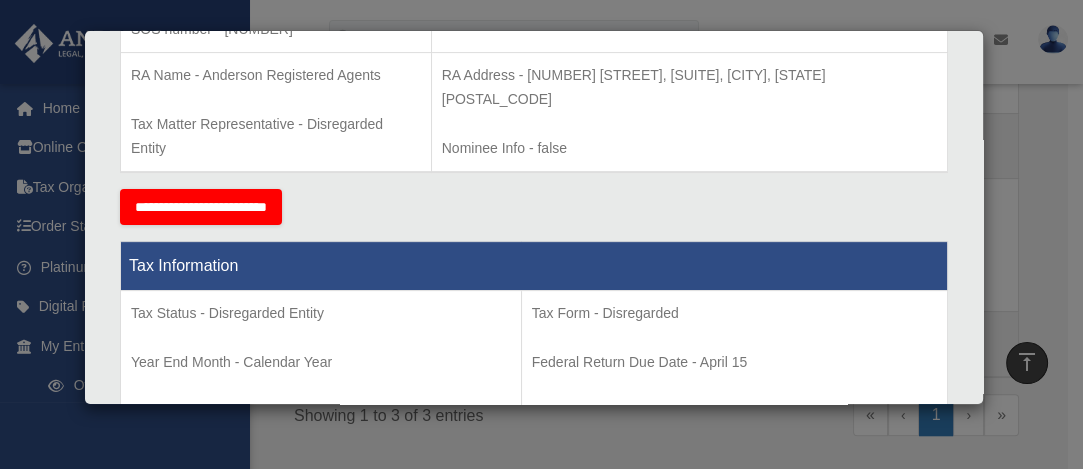 scroll, scrollTop: 981, scrollLeft: 0, axis: vertical 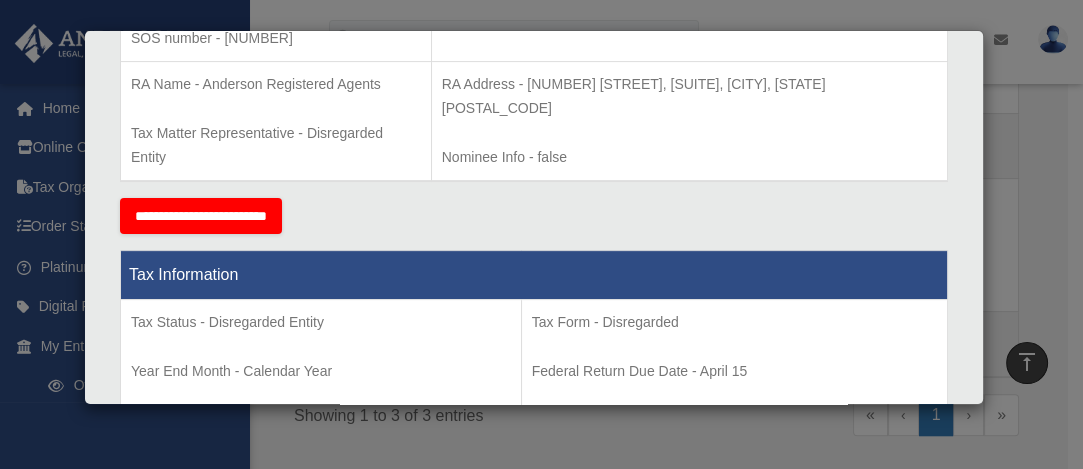 click on "Details
×
Articles Sent
Organizational Date" at bounding box center (541, 234) 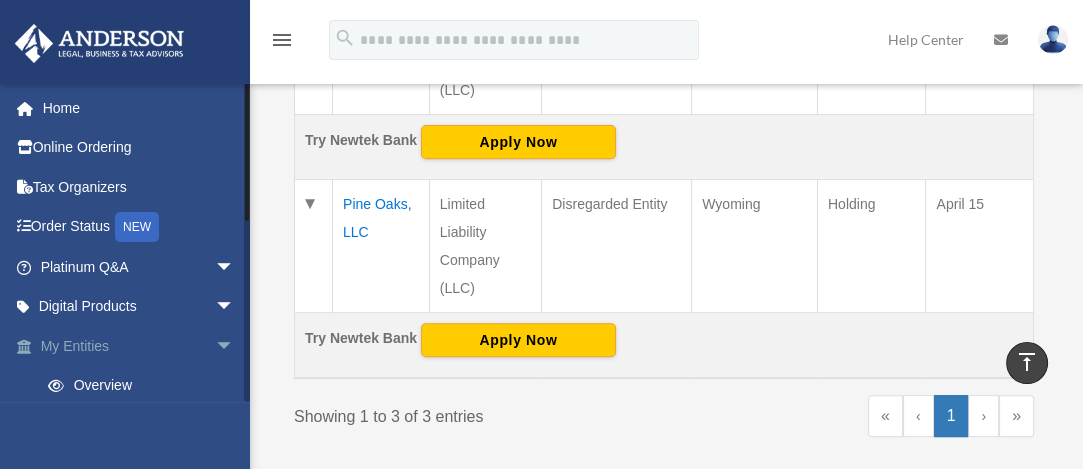 click on "arrow_drop_down" at bounding box center (235, 346) 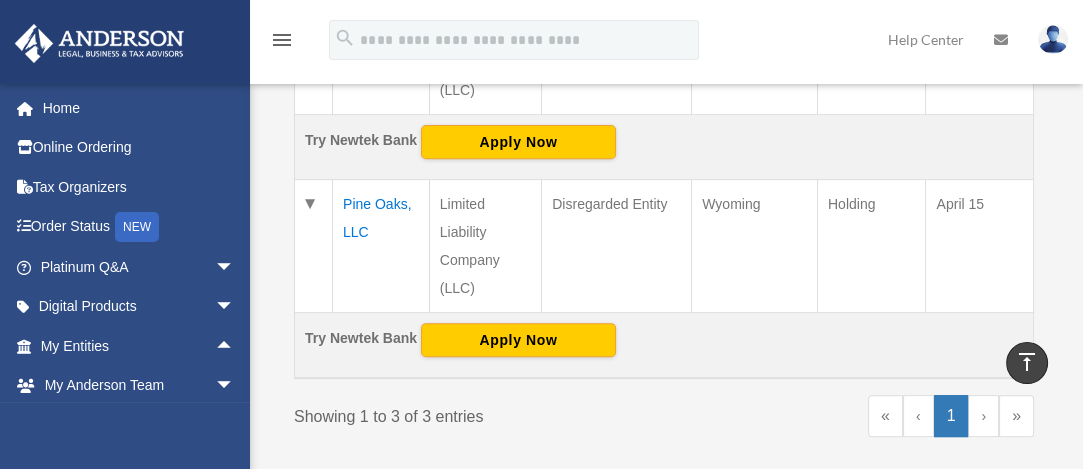 scroll, scrollTop: 1218, scrollLeft: 0, axis: vertical 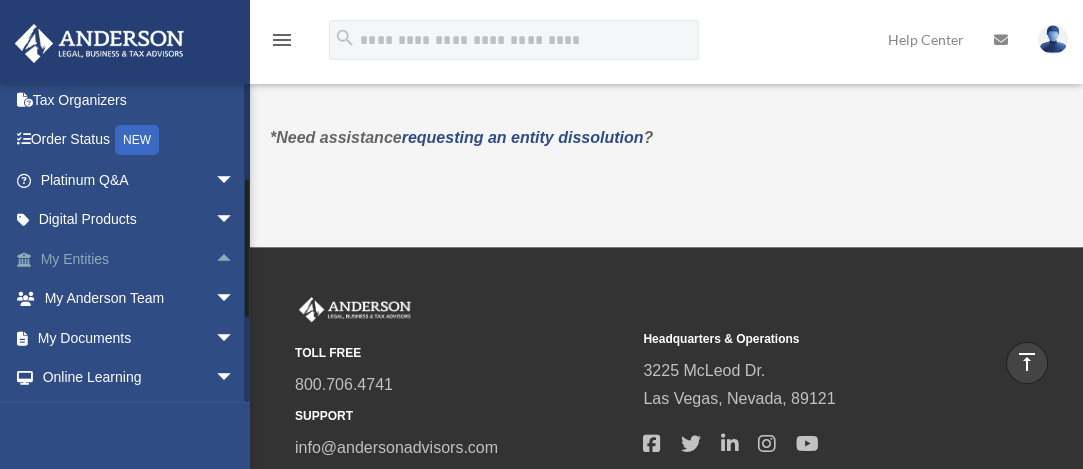 drag, startPoint x: 244, startPoint y: 305, endPoint x: 241, endPoint y: 248, distance: 57.07889 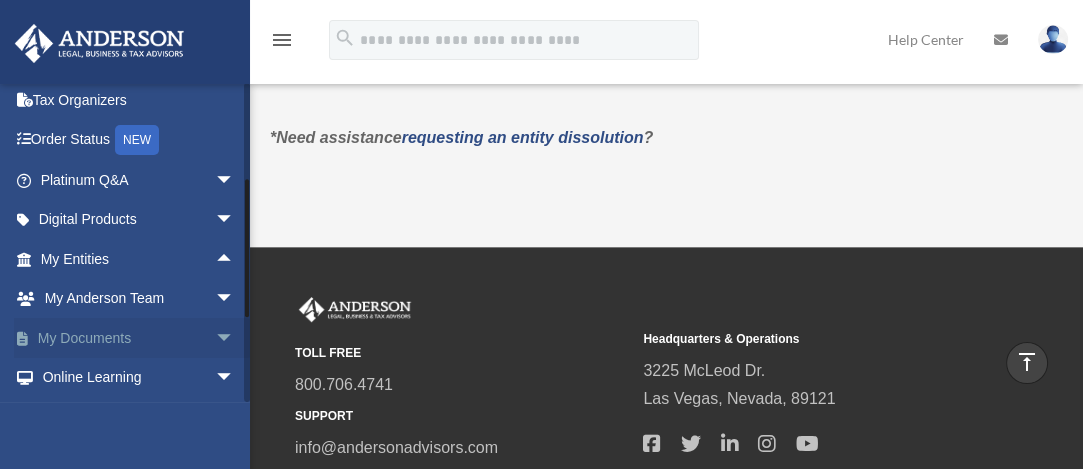 click on "arrow_drop_down" at bounding box center (235, 338) 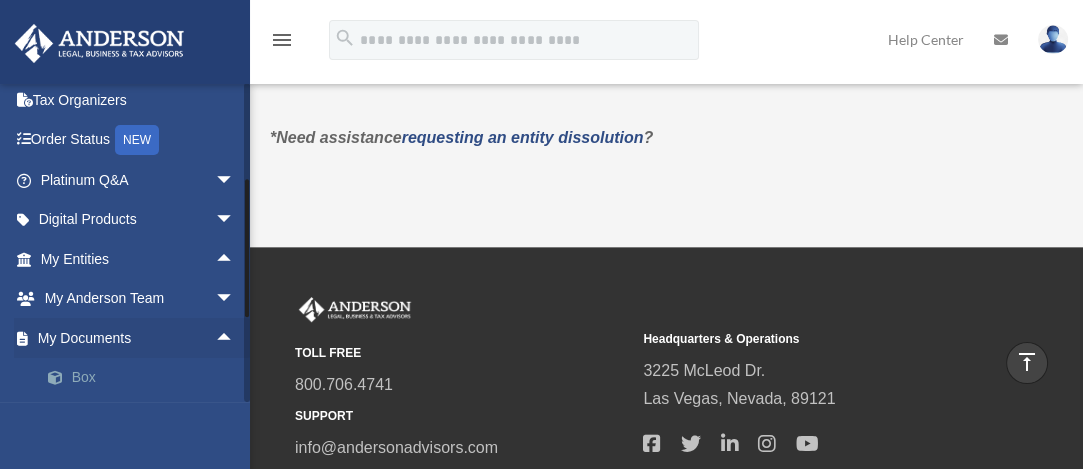 click on "Box" at bounding box center [146, 378] 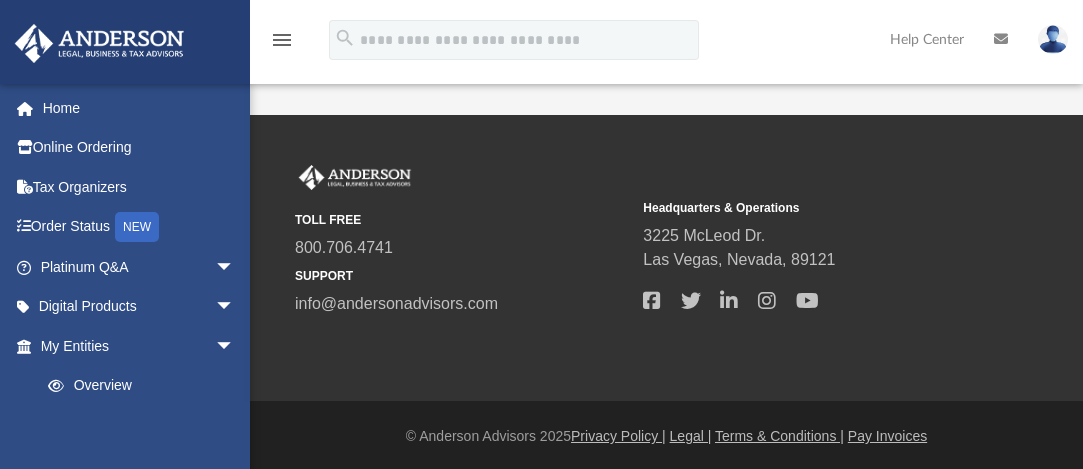 scroll, scrollTop: 0, scrollLeft: 0, axis: both 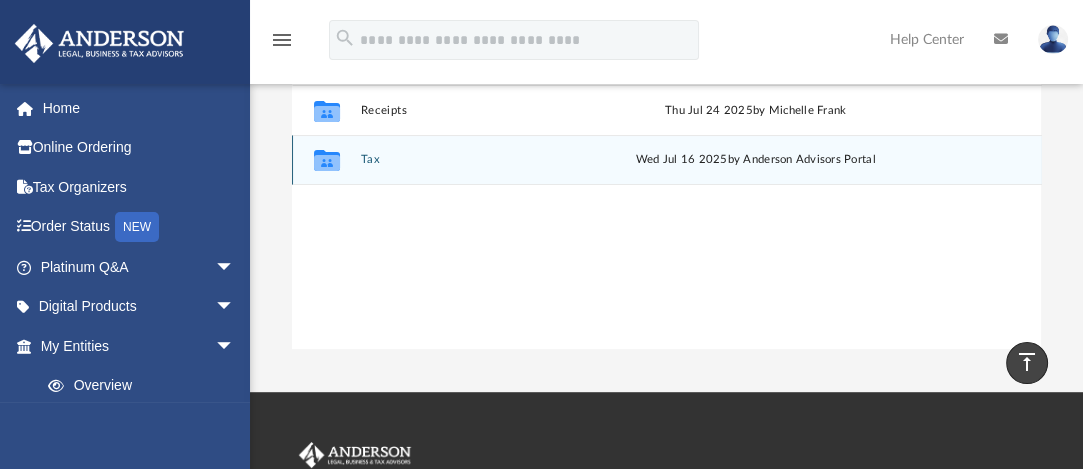 click on "Collaborated Folder Tax Wed Jul 16 2025  by Anderson Advisors Portal" at bounding box center (667, 160) 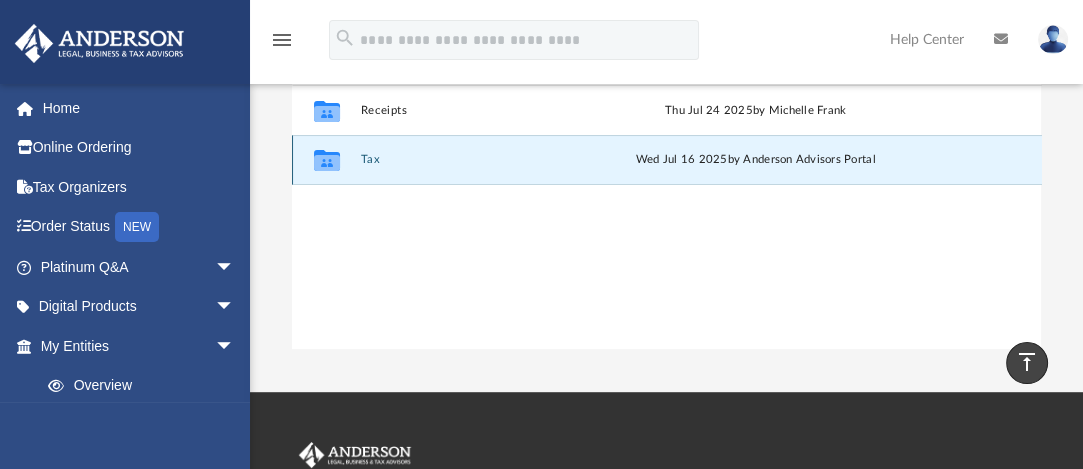click 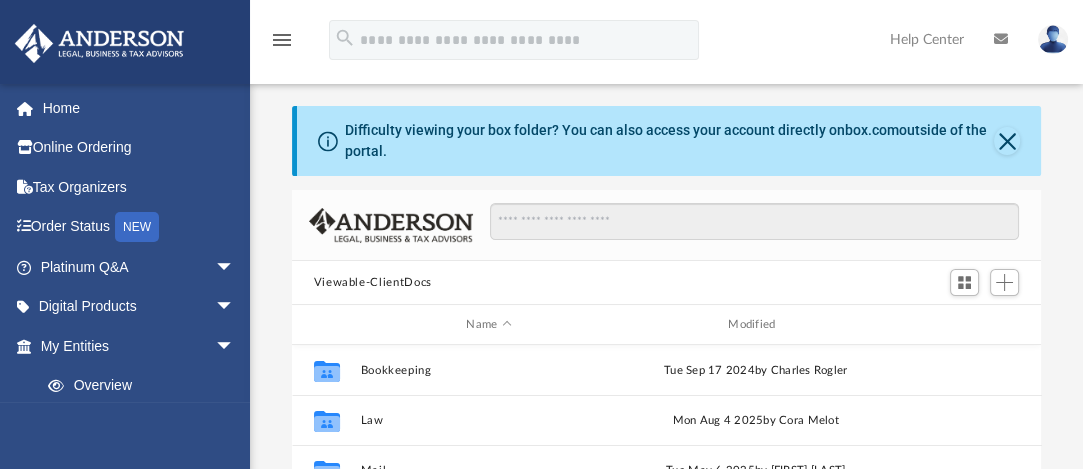 scroll, scrollTop: 410, scrollLeft: 0, axis: vertical 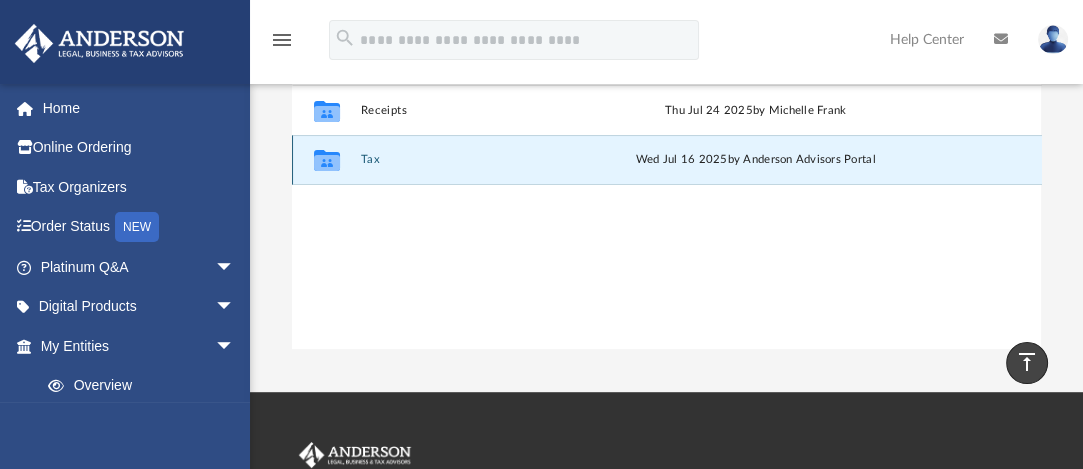 click 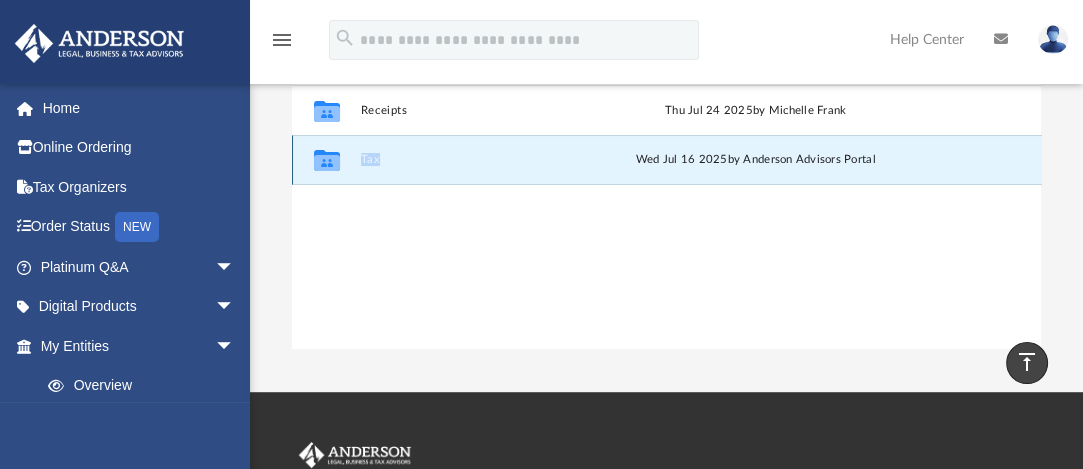 click 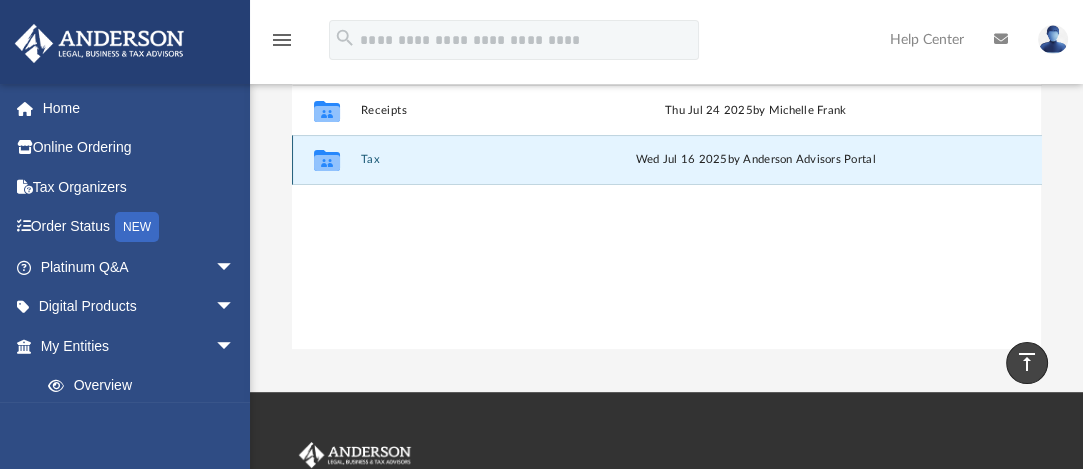 click on "Wed Jul 16 2025  by Anderson Advisors Portal" at bounding box center (756, 160) 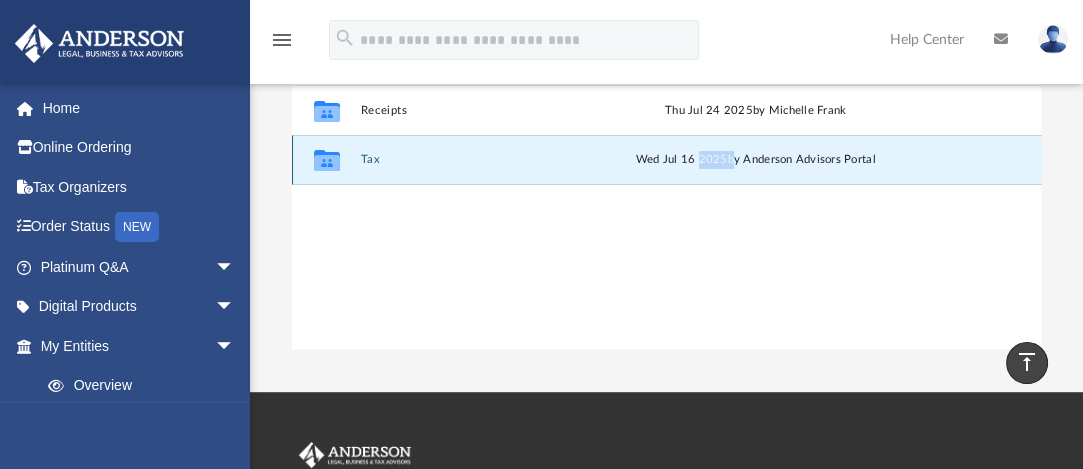 click on "Wed Jul 16 2025  by Anderson Advisors Portal" at bounding box center (756, 160) 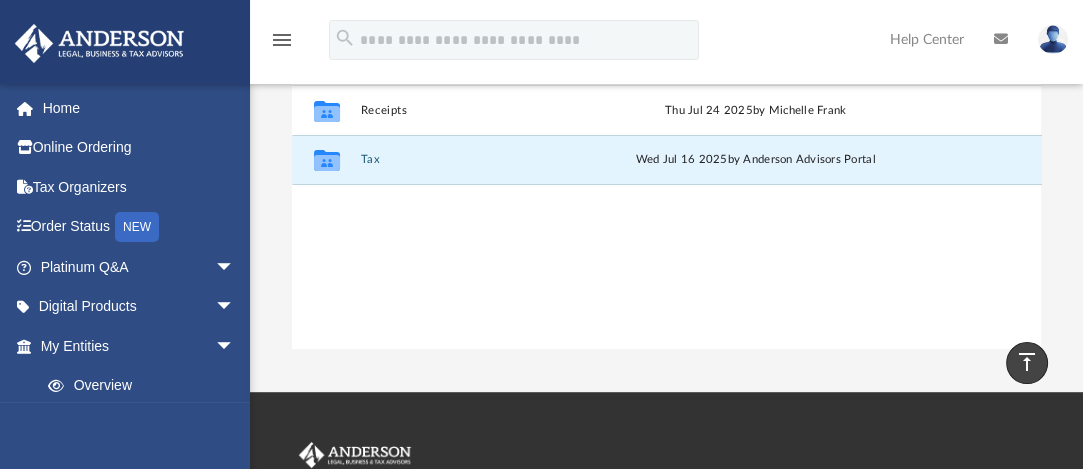 click on "Collaborated Folder Bookkeeping Tue Sep 17 2024  by Charles Rogler Collaborated Folder Law Mon Aug 4 2025  by Cora Melot Collaborated Folder Mail Tue May 6 2025  by Jacqueline Lett Collaborated Folder Receipts Thu Jul 24 2025  by Michelle Frank Collaborated Folder Tax Wed Jul 16 2025  by Anderson Advisors Portal" at bounding box center [667, 142] 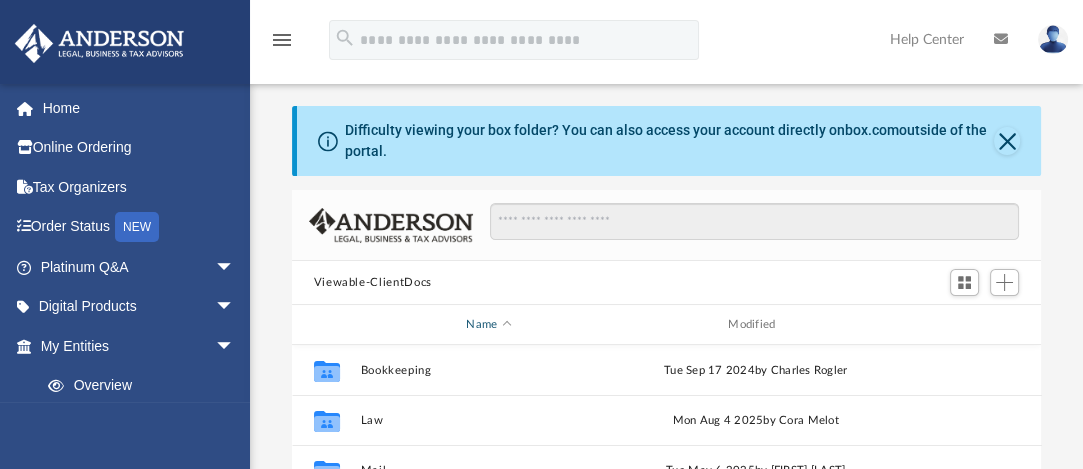 click on "Name" at bounding box center (488, 325) 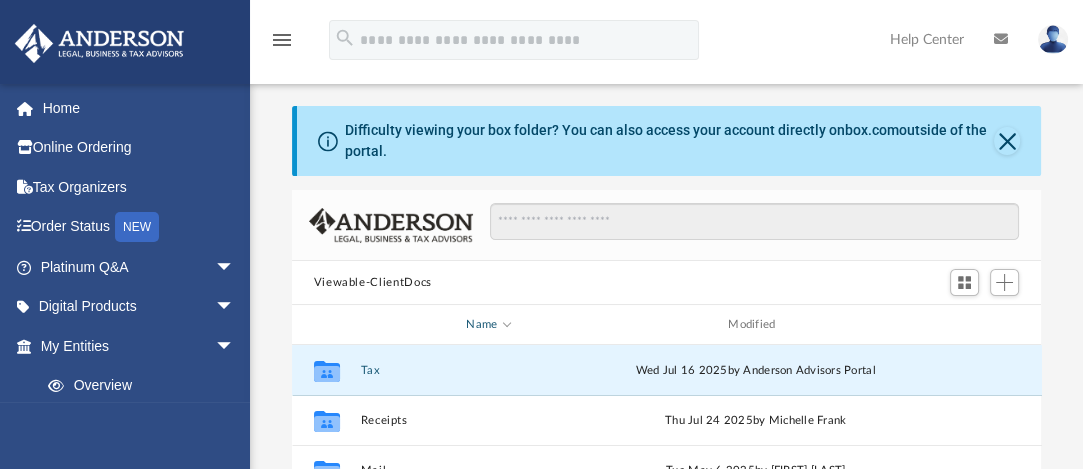 scroll, scrollTop: 359, scrollLeft: 0, axis: vertical 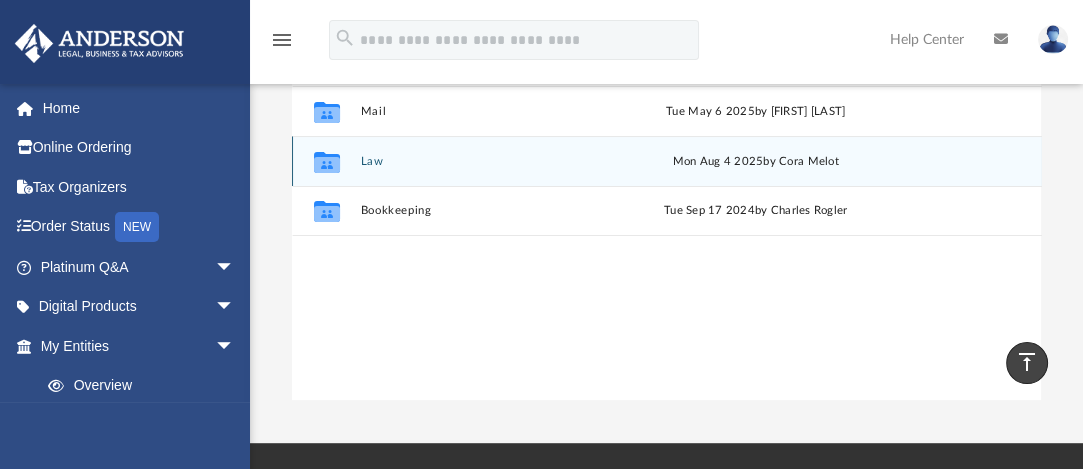 click on "Collaborated Folder" 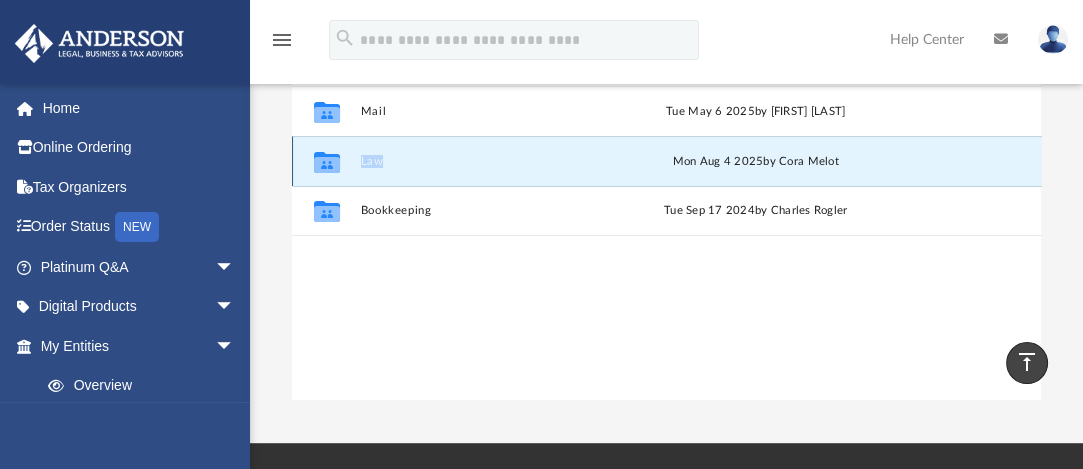 click on "Collaborated Folder" 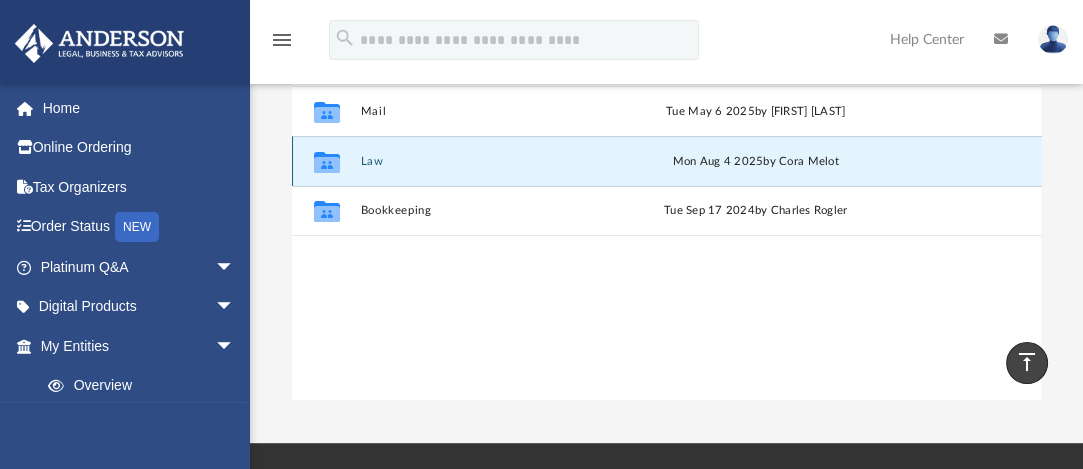 click 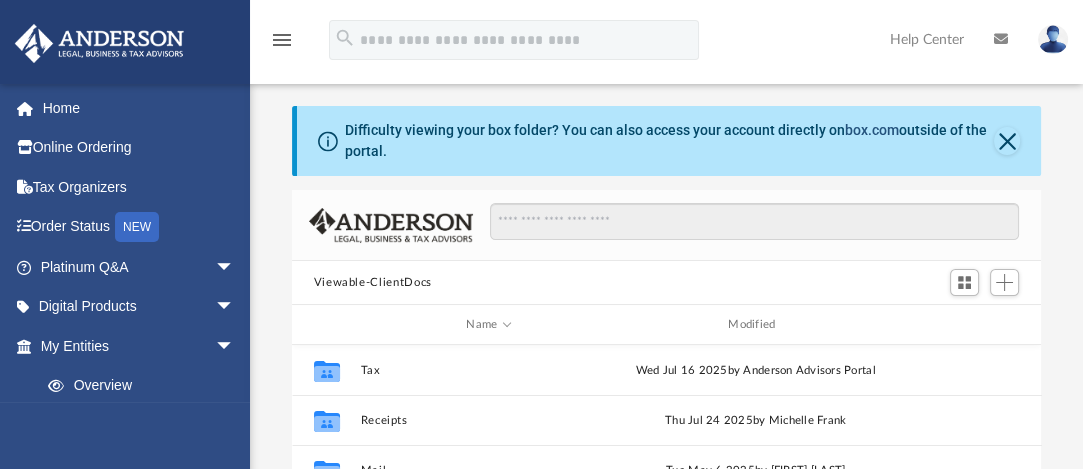 click on "box.com" 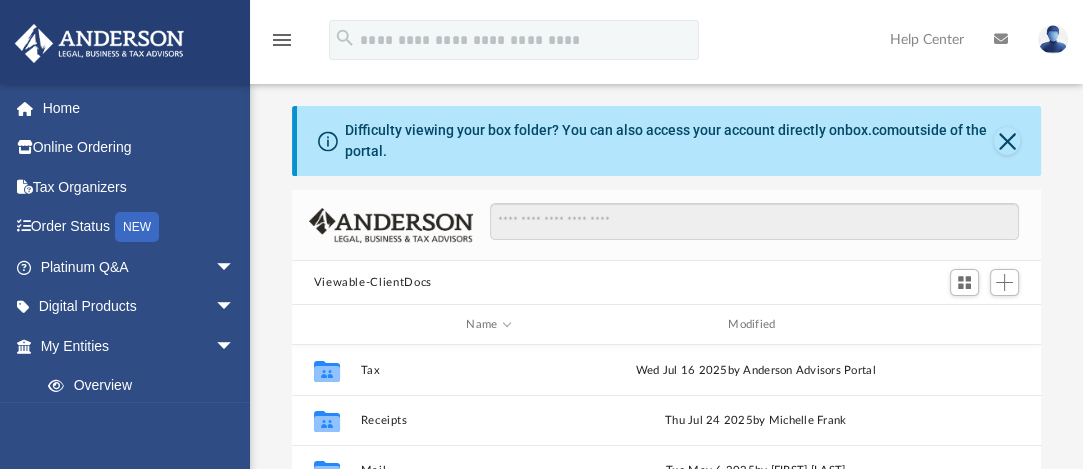 click at bounding box center (1053, 39) 